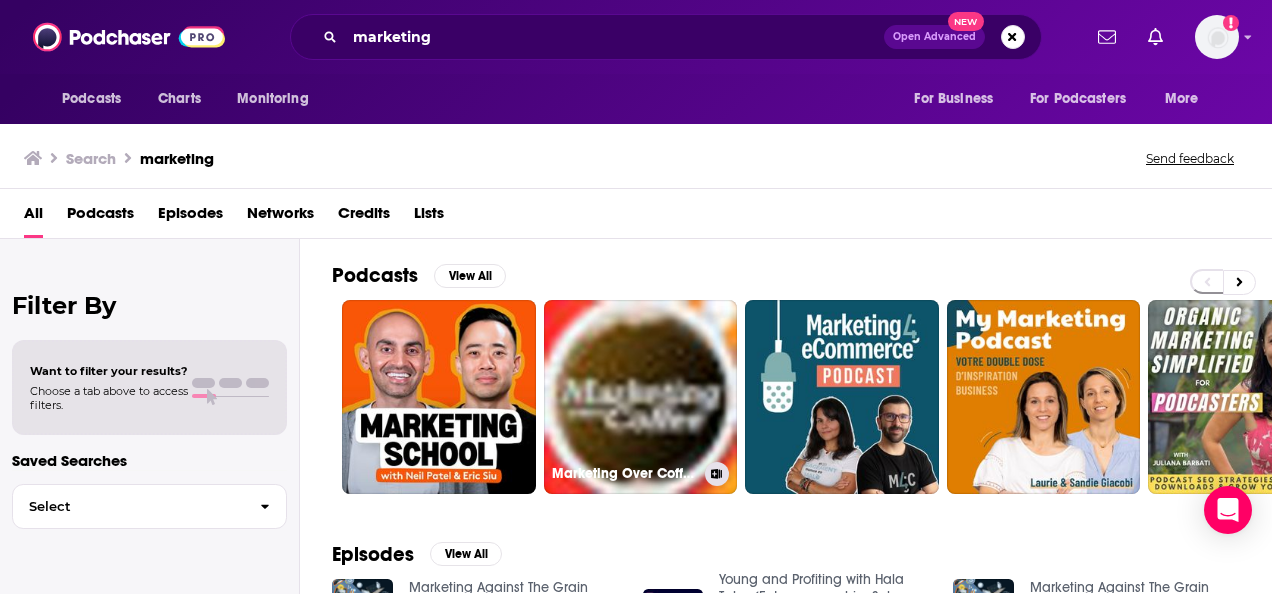scroll, scrollTop: 0, scrollLeft: 0, axis: both 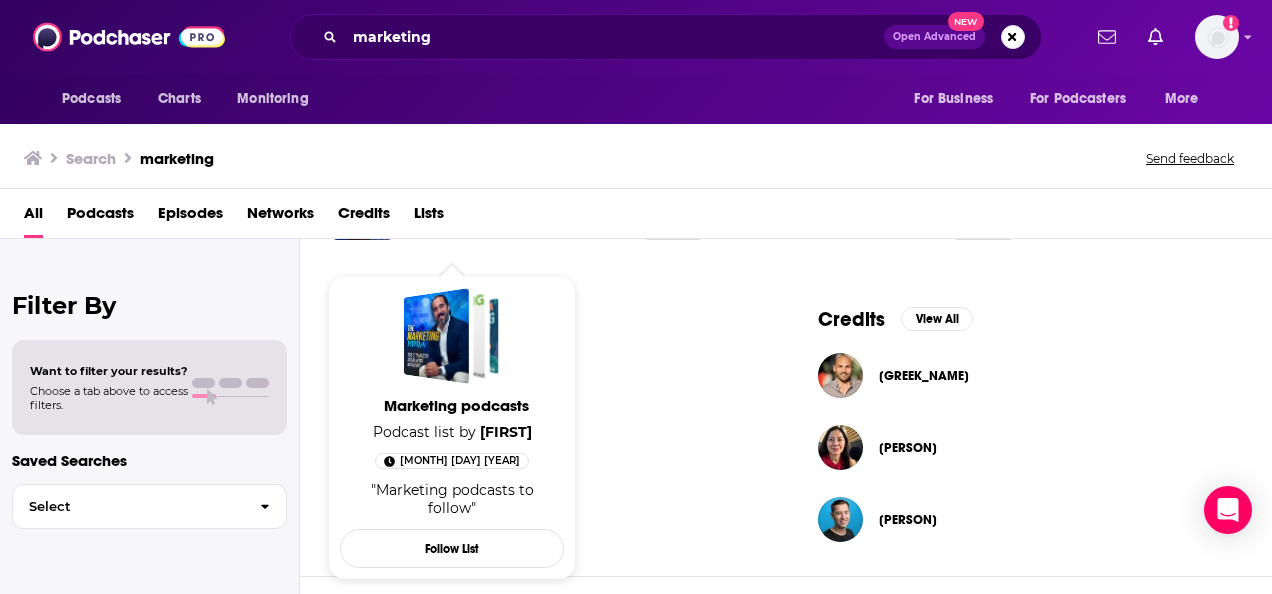 click on "Marketing podcasts Podcast list by   [FIRST] Dec 7th, 2024 "Marketing podcasts to follow"" at bounding box center [452, 408] 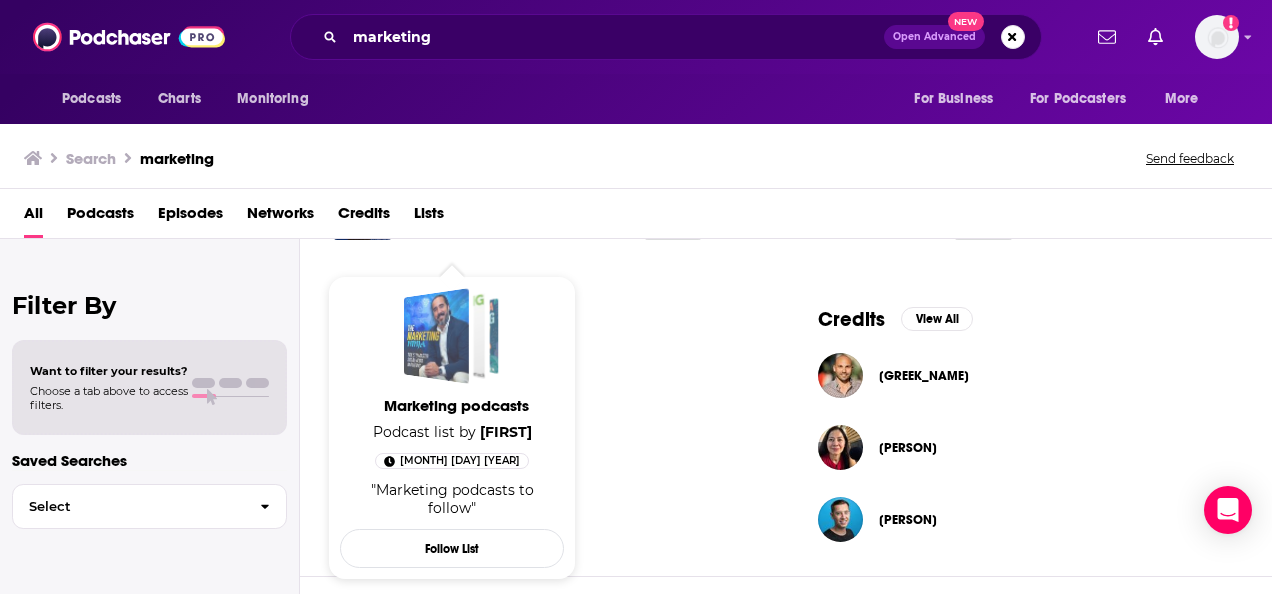 click at bounding box center (436, 336) 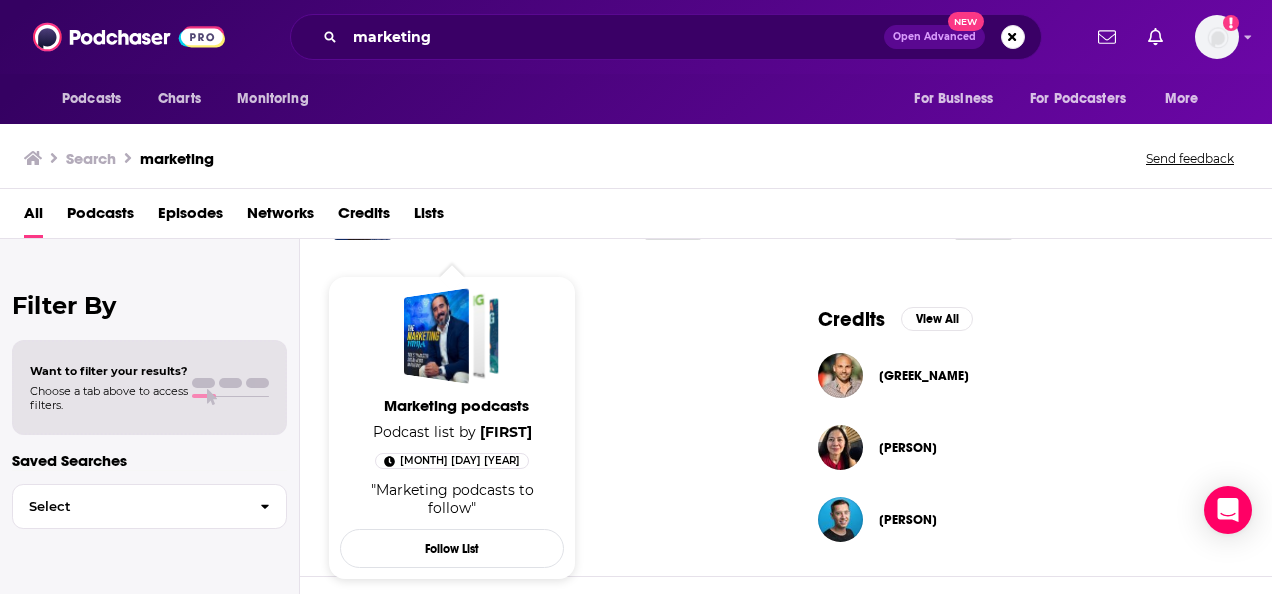 type 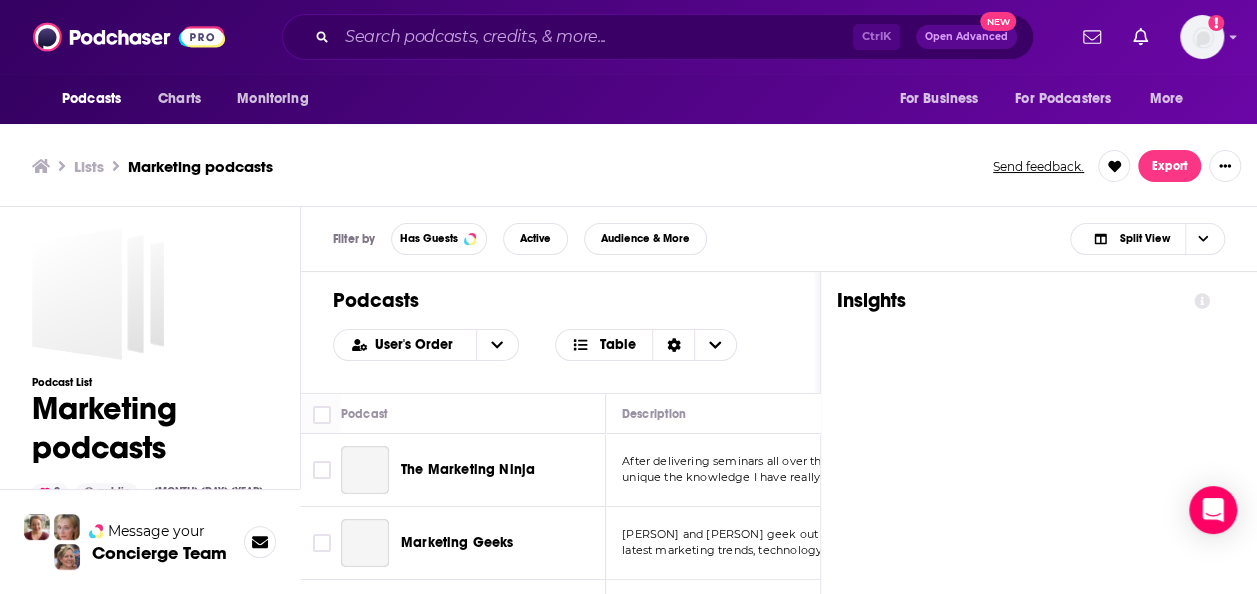 scroll, scrollTop: 6, scrollLeft: 0, axis: vertical 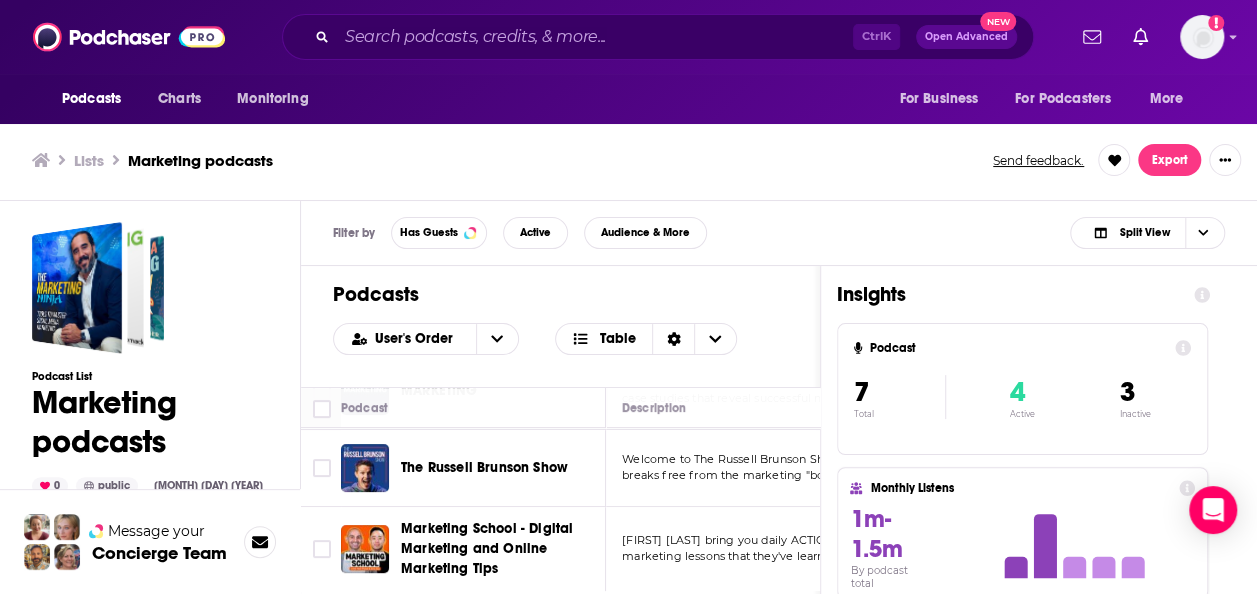 click on "The Russell Brunson Show" at bounding box center (484, 467) 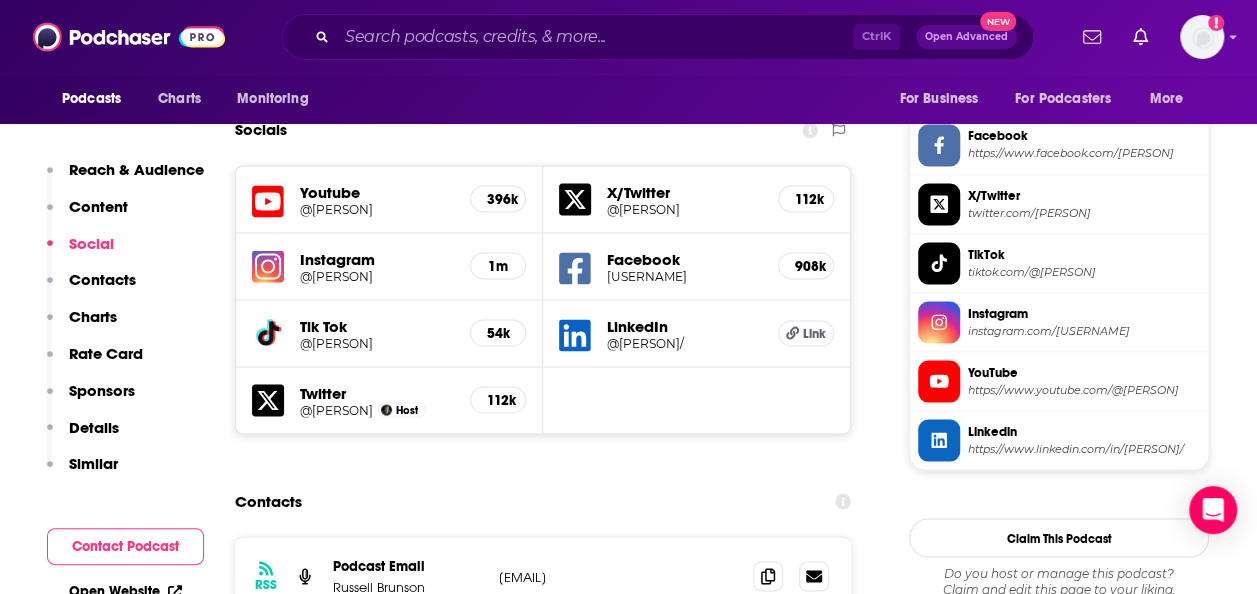 scroll, scrollTop: 1500, scrollLeft: 0, axis: vertical 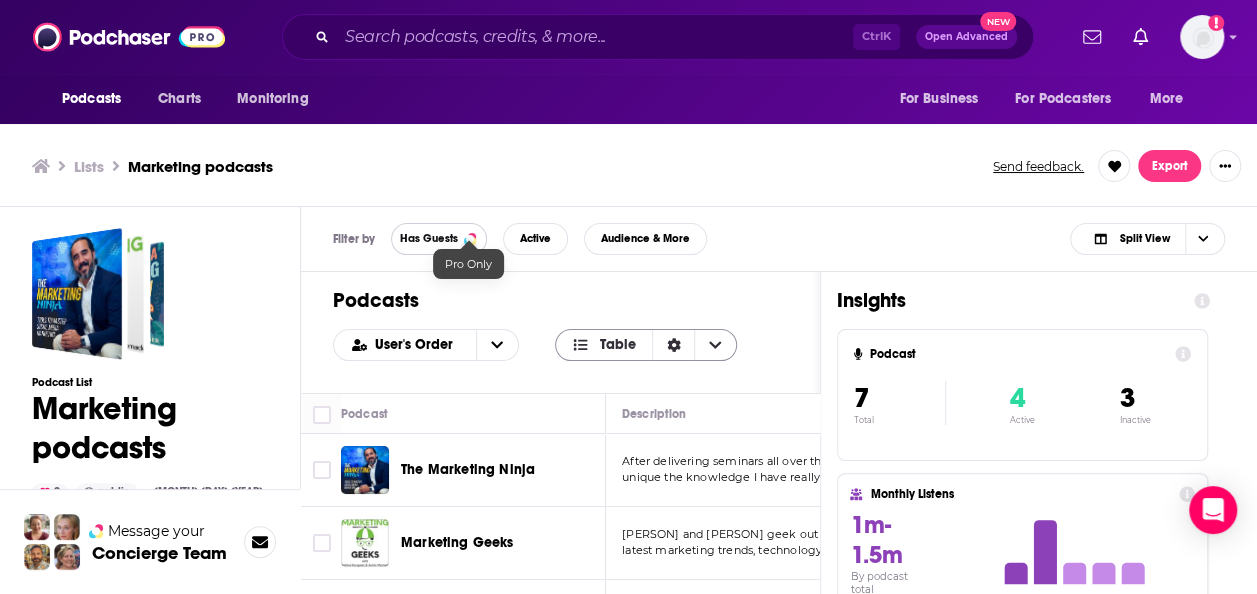 click on "Has Guests" at bounding box center [429, 238] 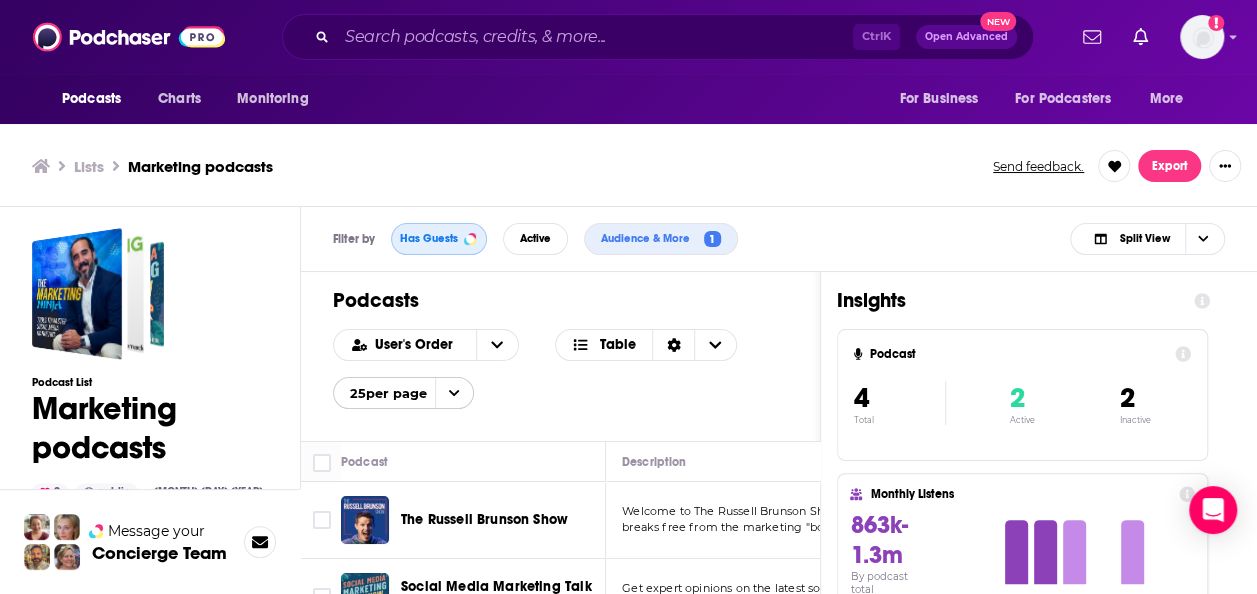scroll, scrollTop: 6, scrollLeft: 0, axis: vertical 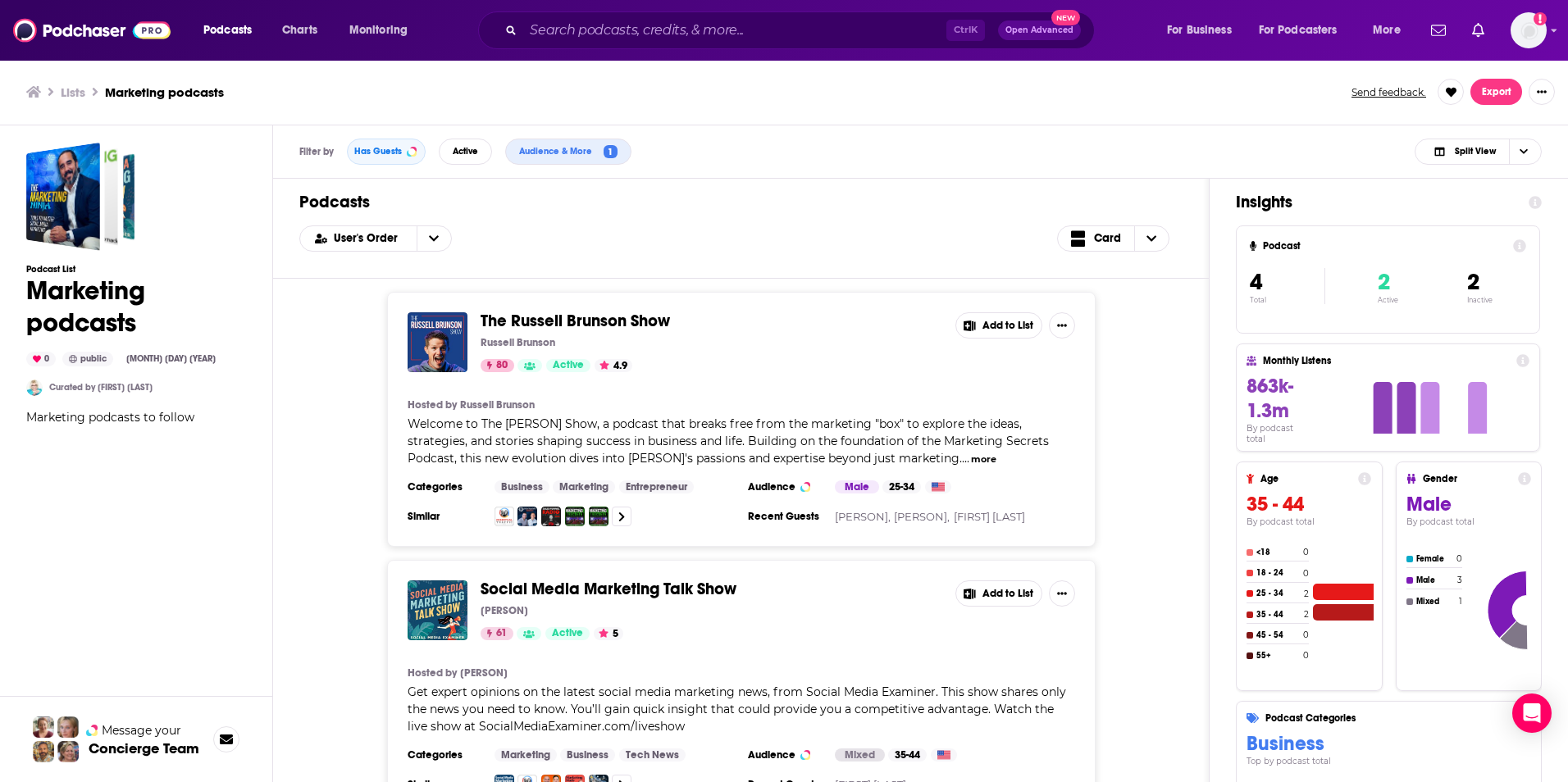 click on "Lists" at bounding box center (73, 92) 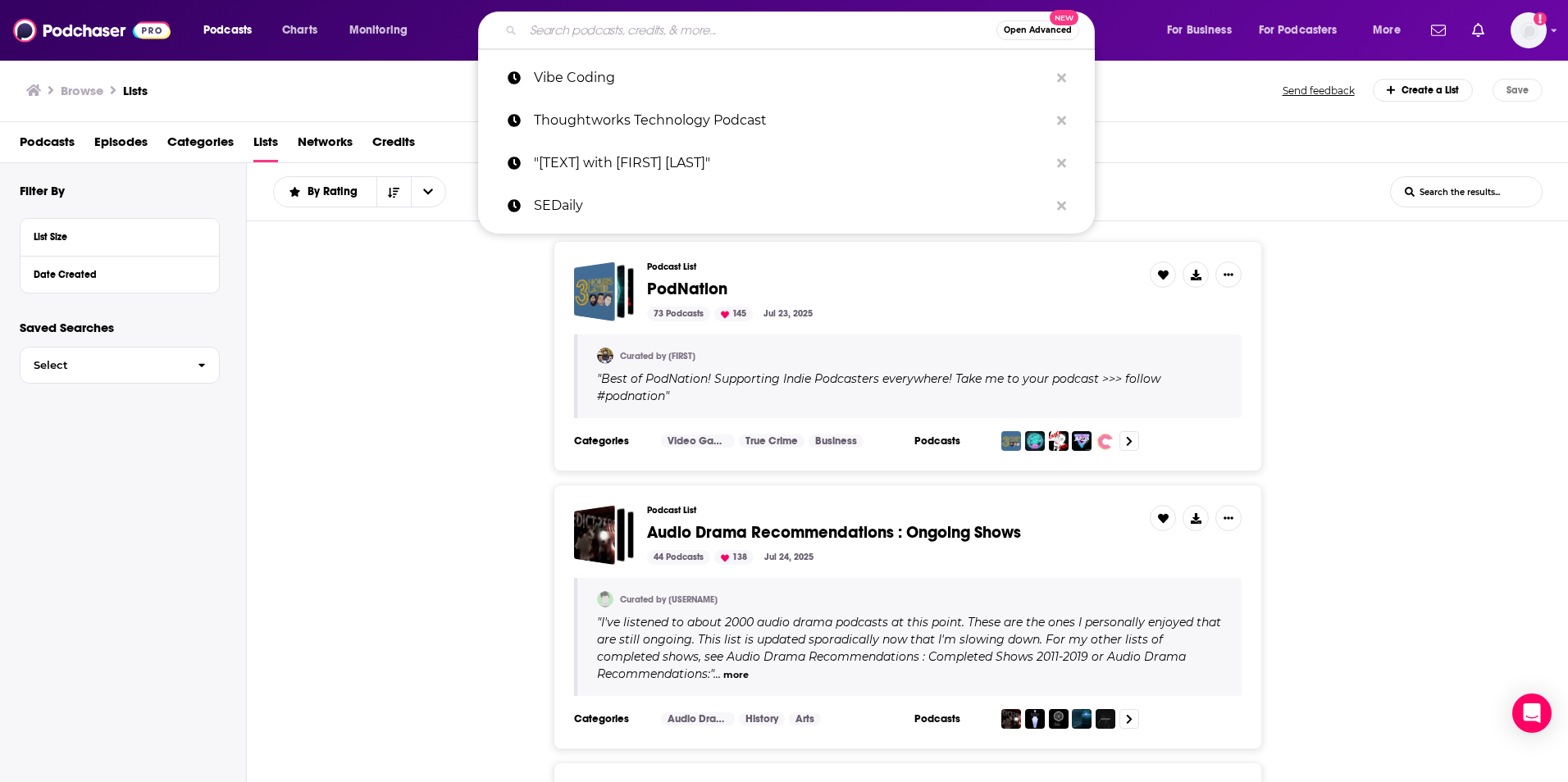 click at bounding box center (759, 30) 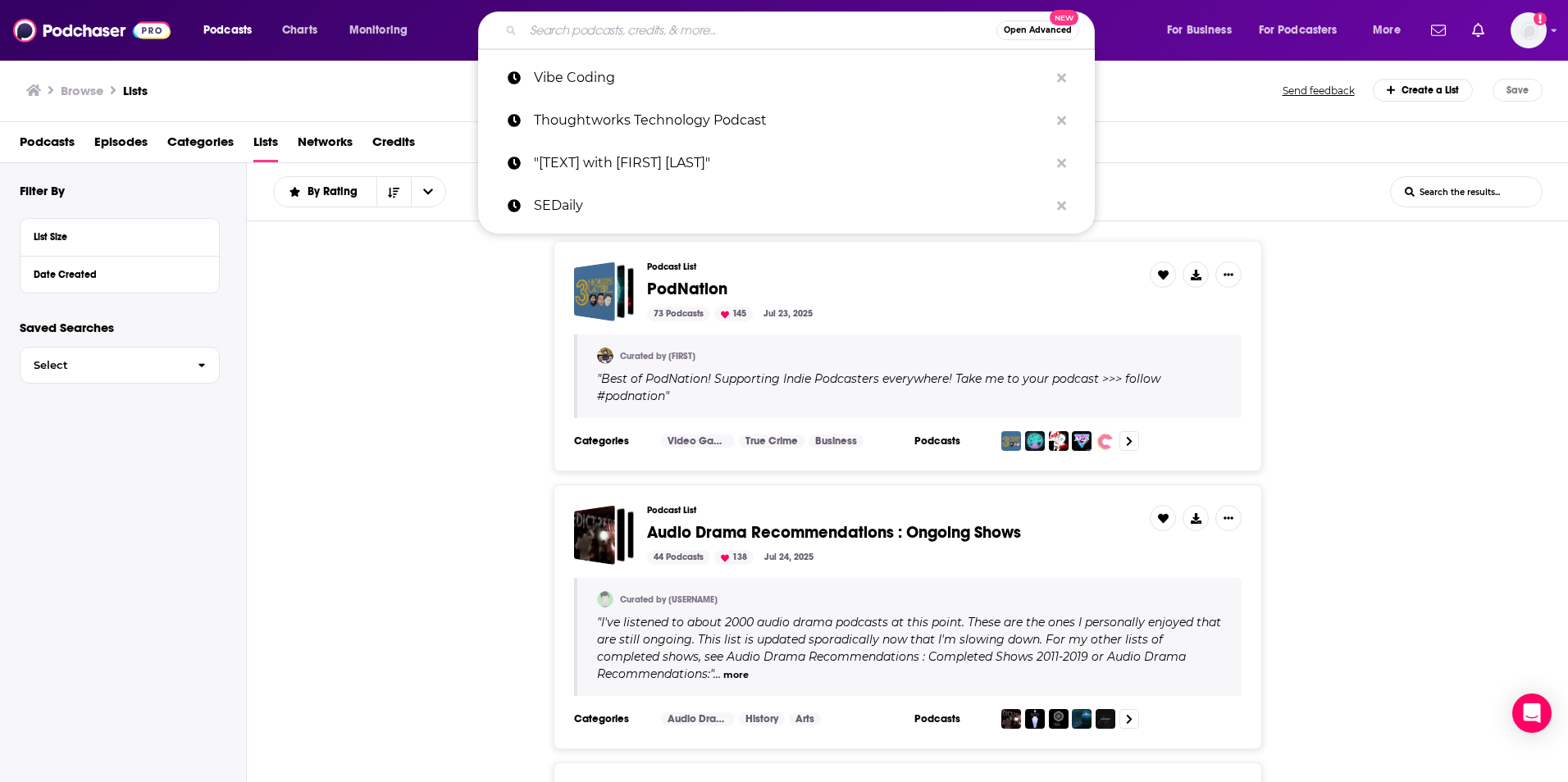 click on "Open Advanced" at bounding box center (1037, 30) 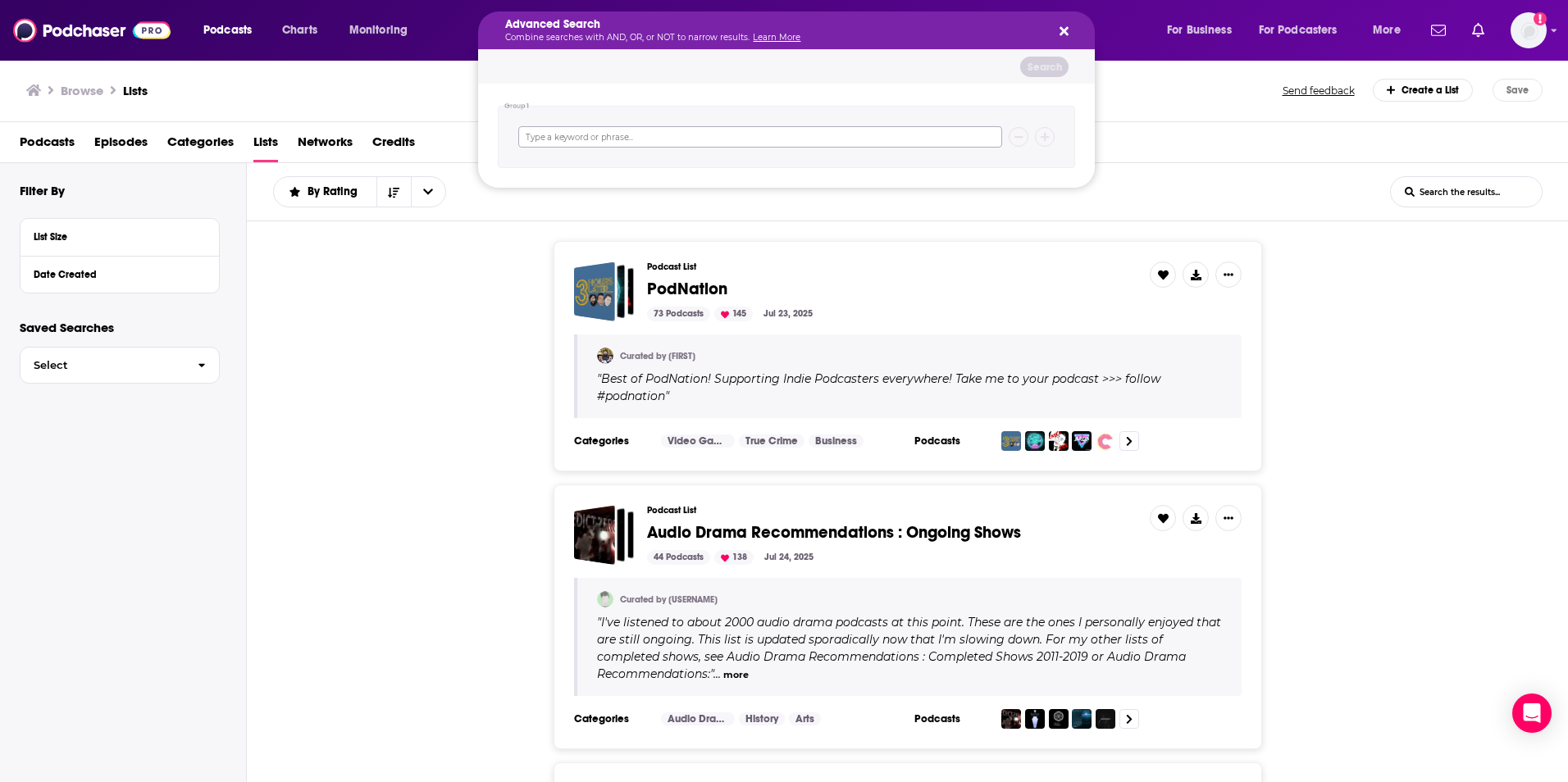 click at bounding box center [760, 137] 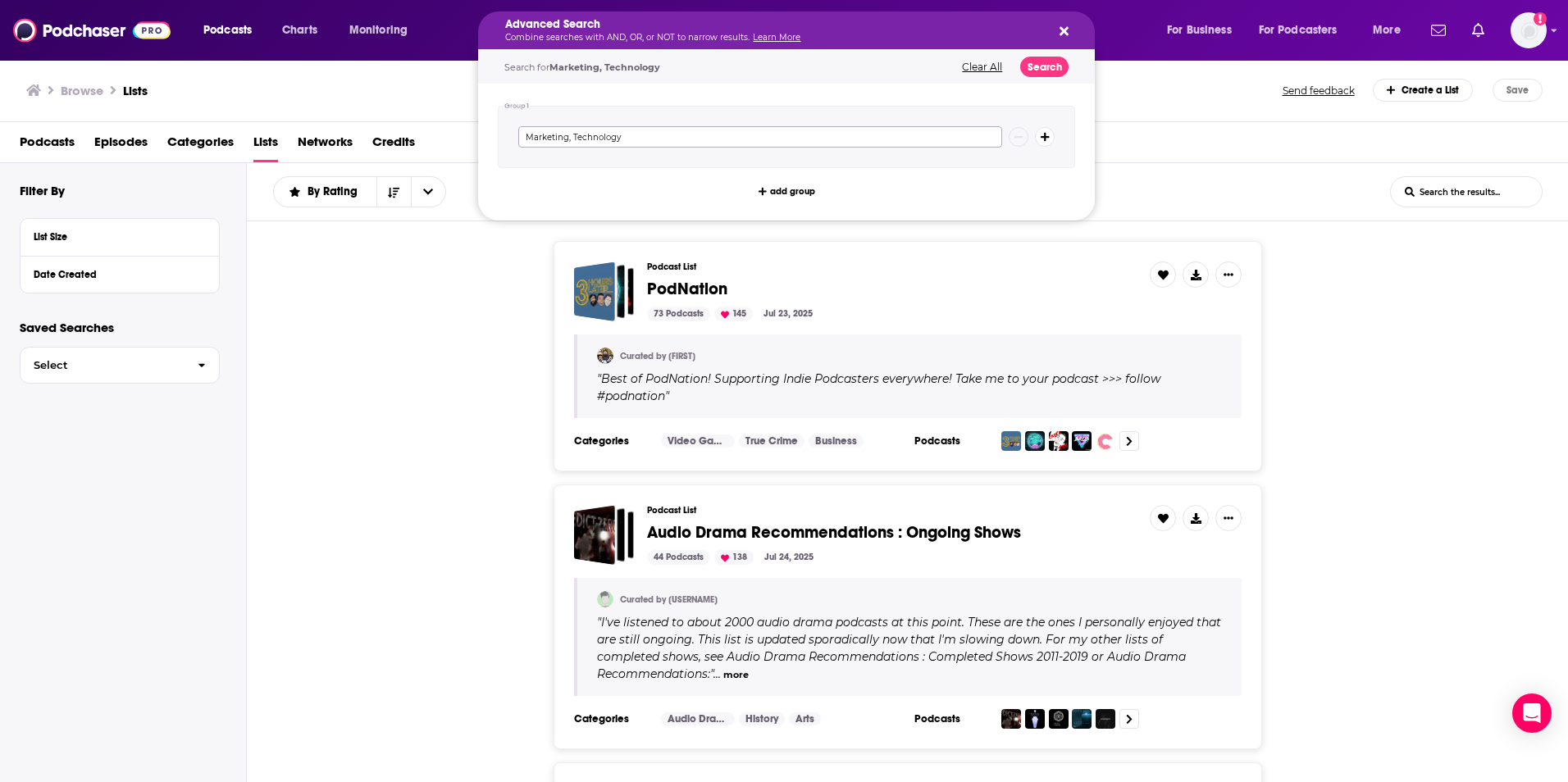 type on "Marketing, Technology" 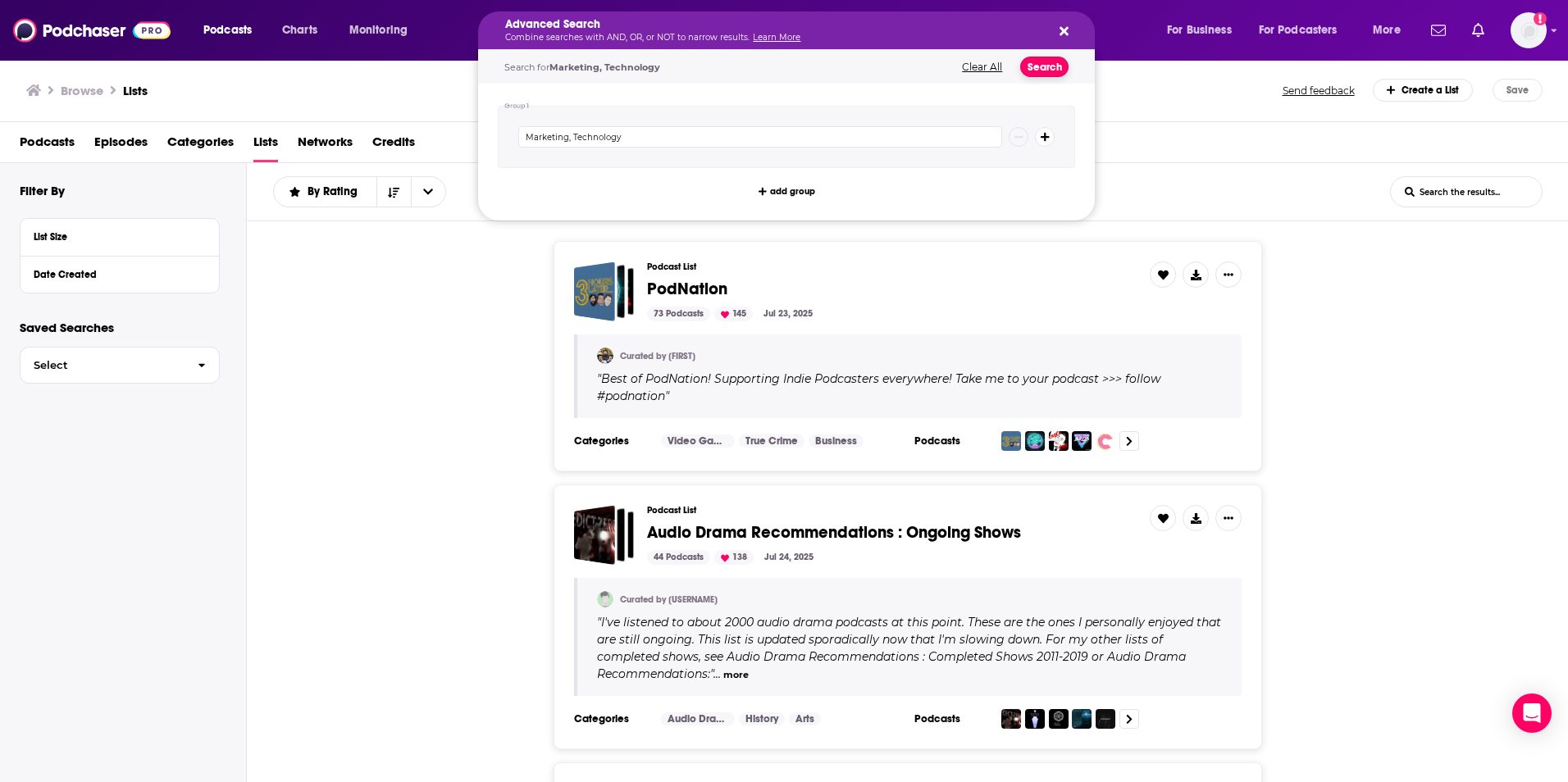 click on "Search" at bounding box center (1044, 66) 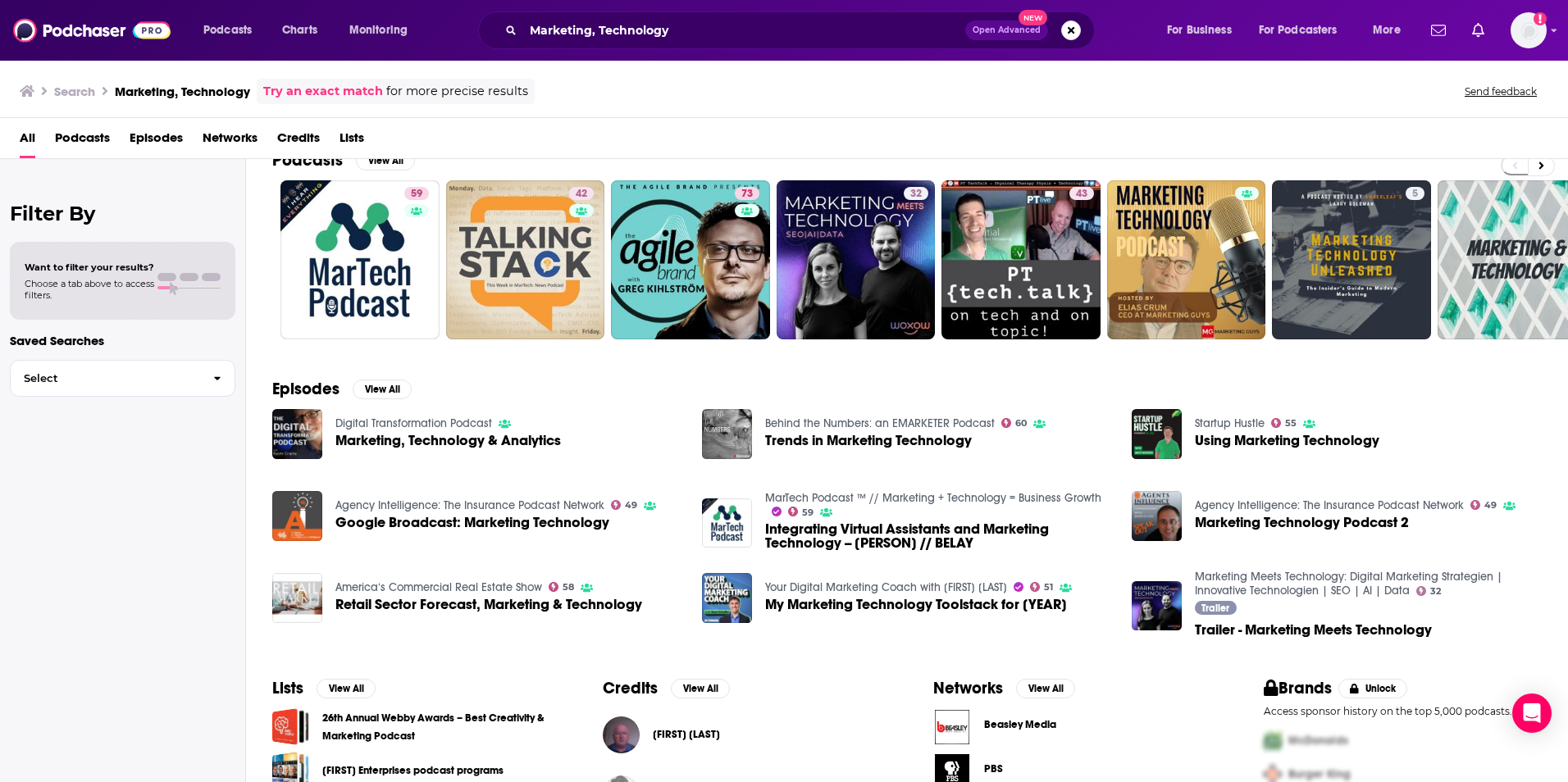 scroll, scrollTop: 0, scrollLeft: 0, axis: both 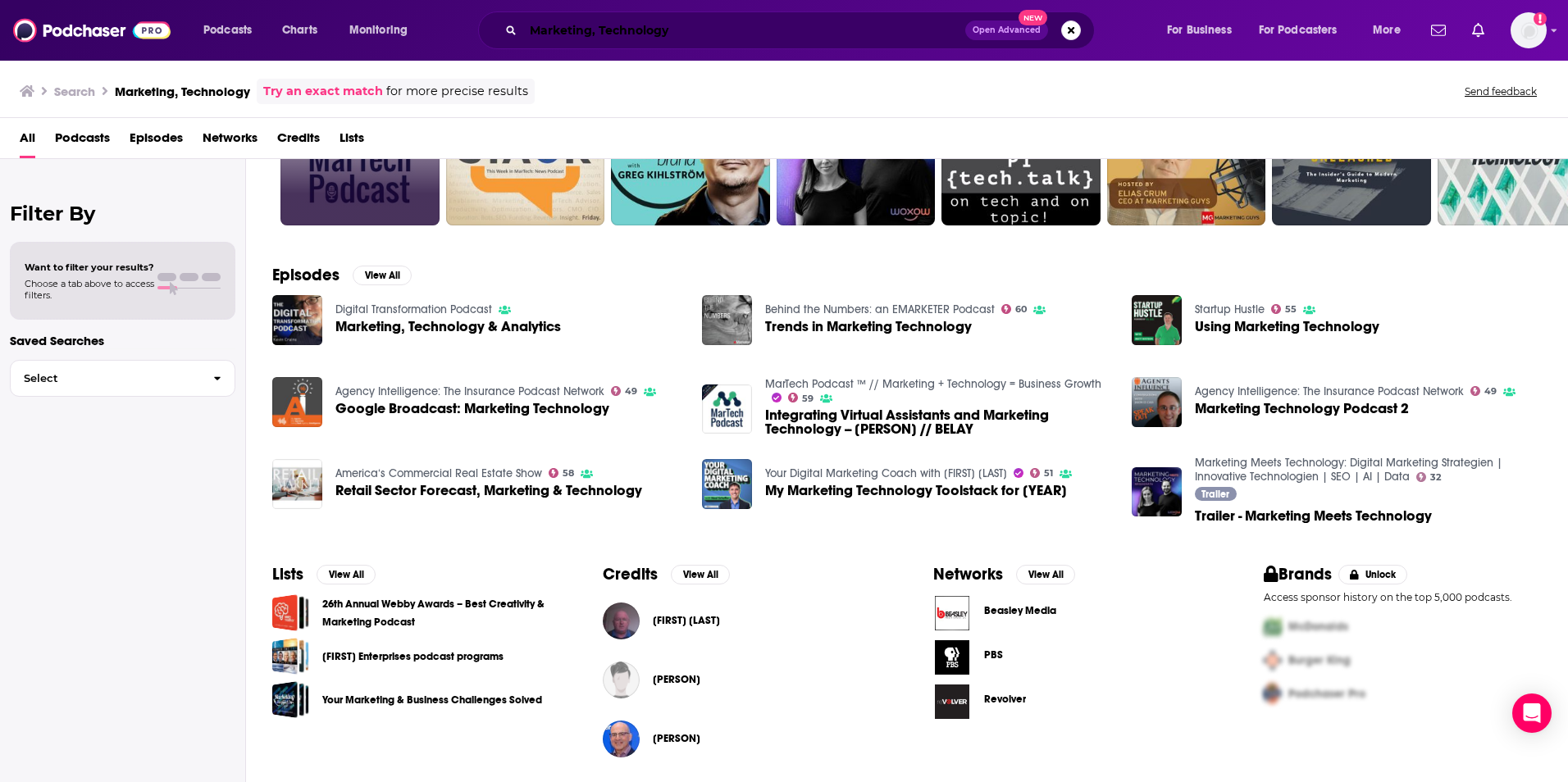 click on "Marketing, Technology" at bounding box center (744, 30) 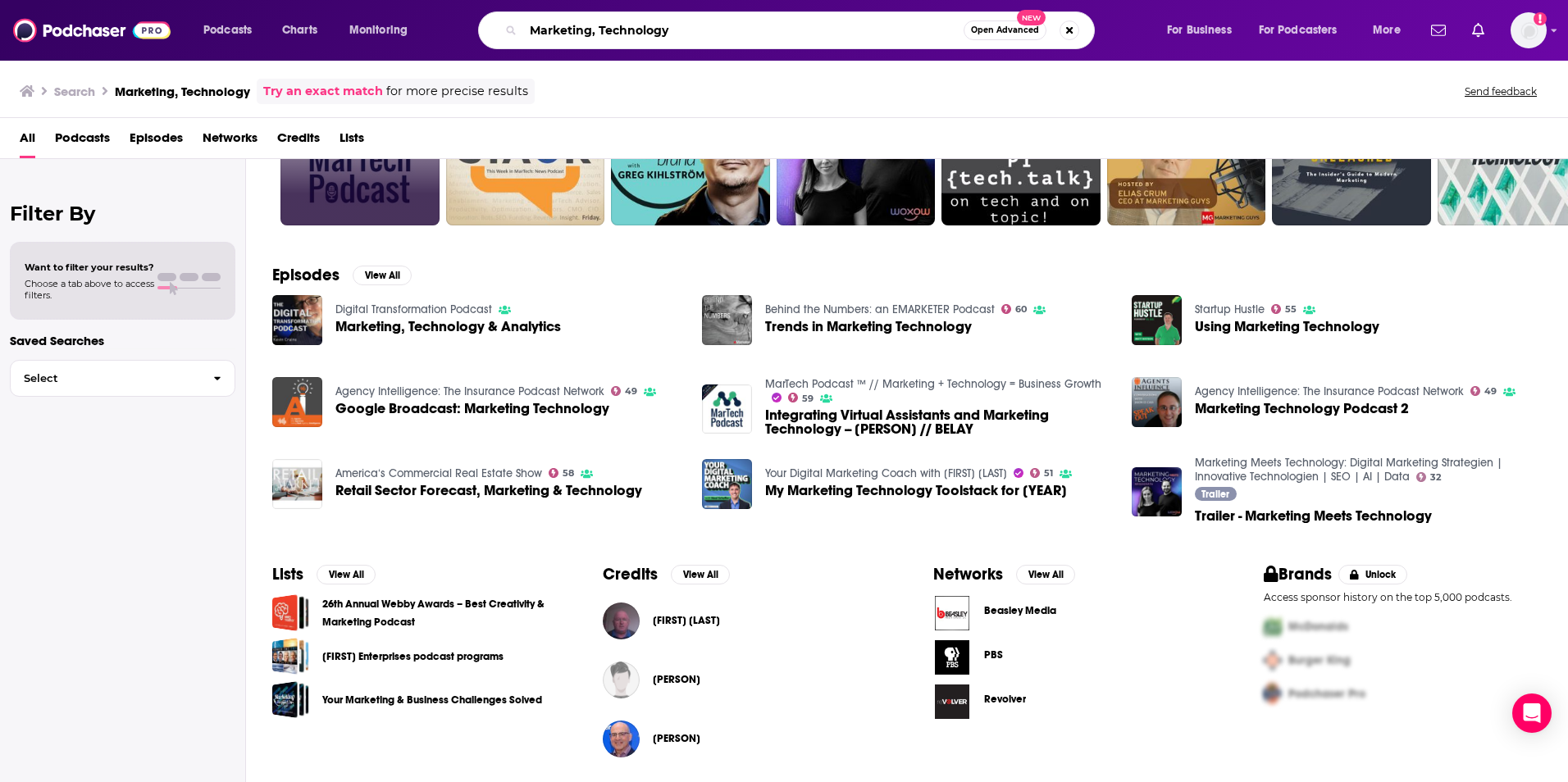 click on "Marketing, Technology" at bounding box center (743, 30) 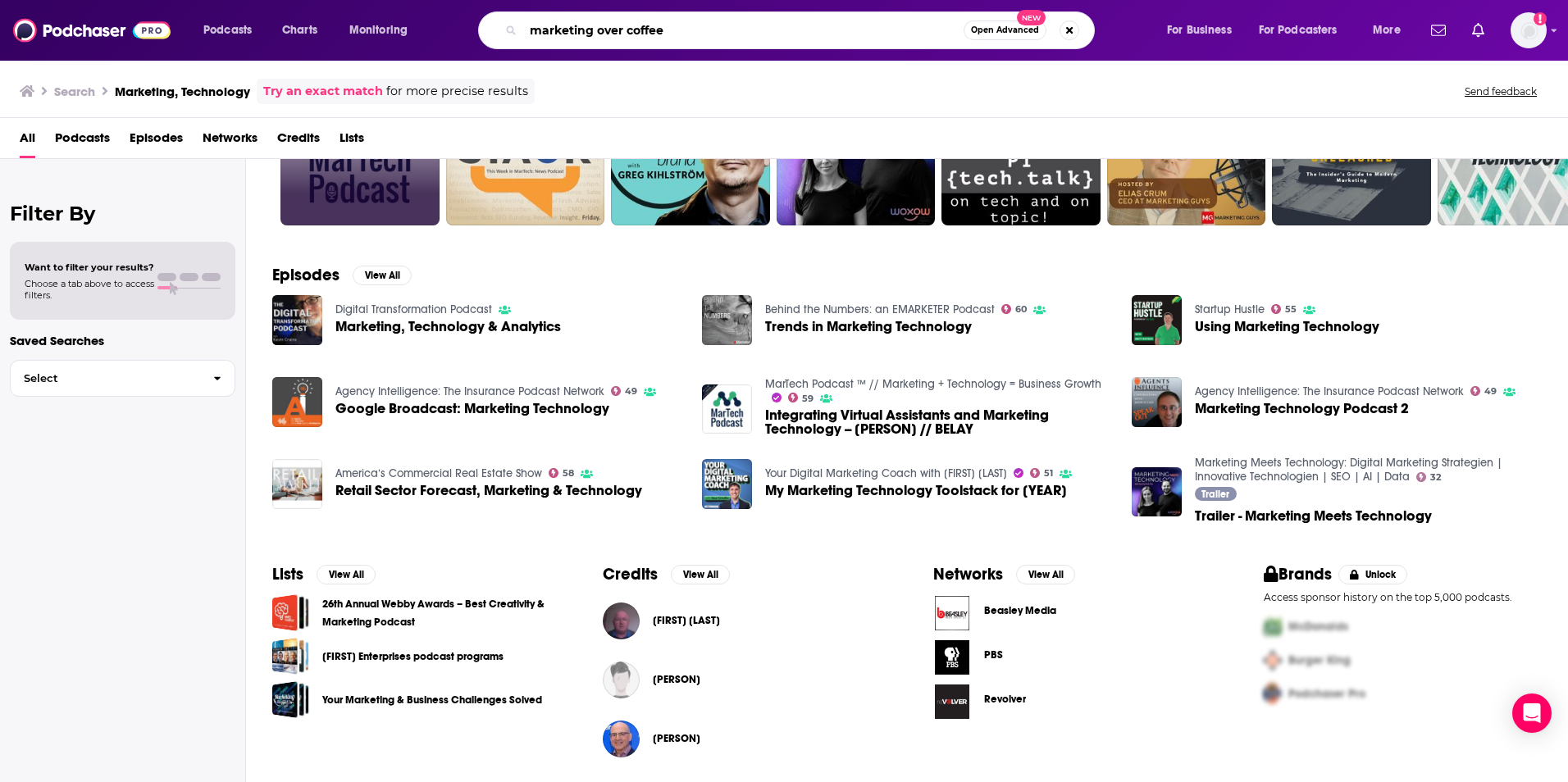 type on "marketing over coffee" 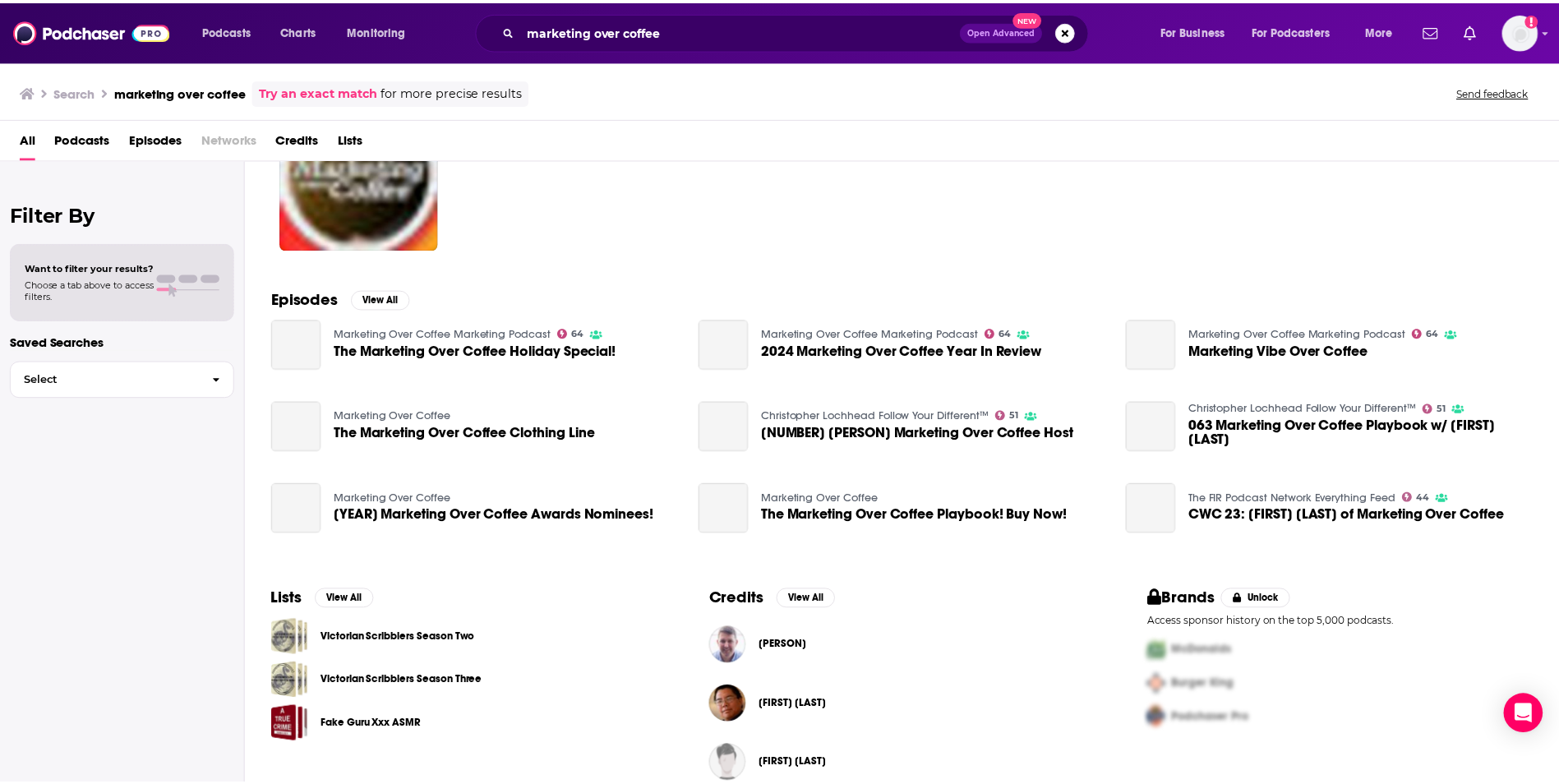 scroll, scrollTop: 0, scrollLeft: 0, axis: both 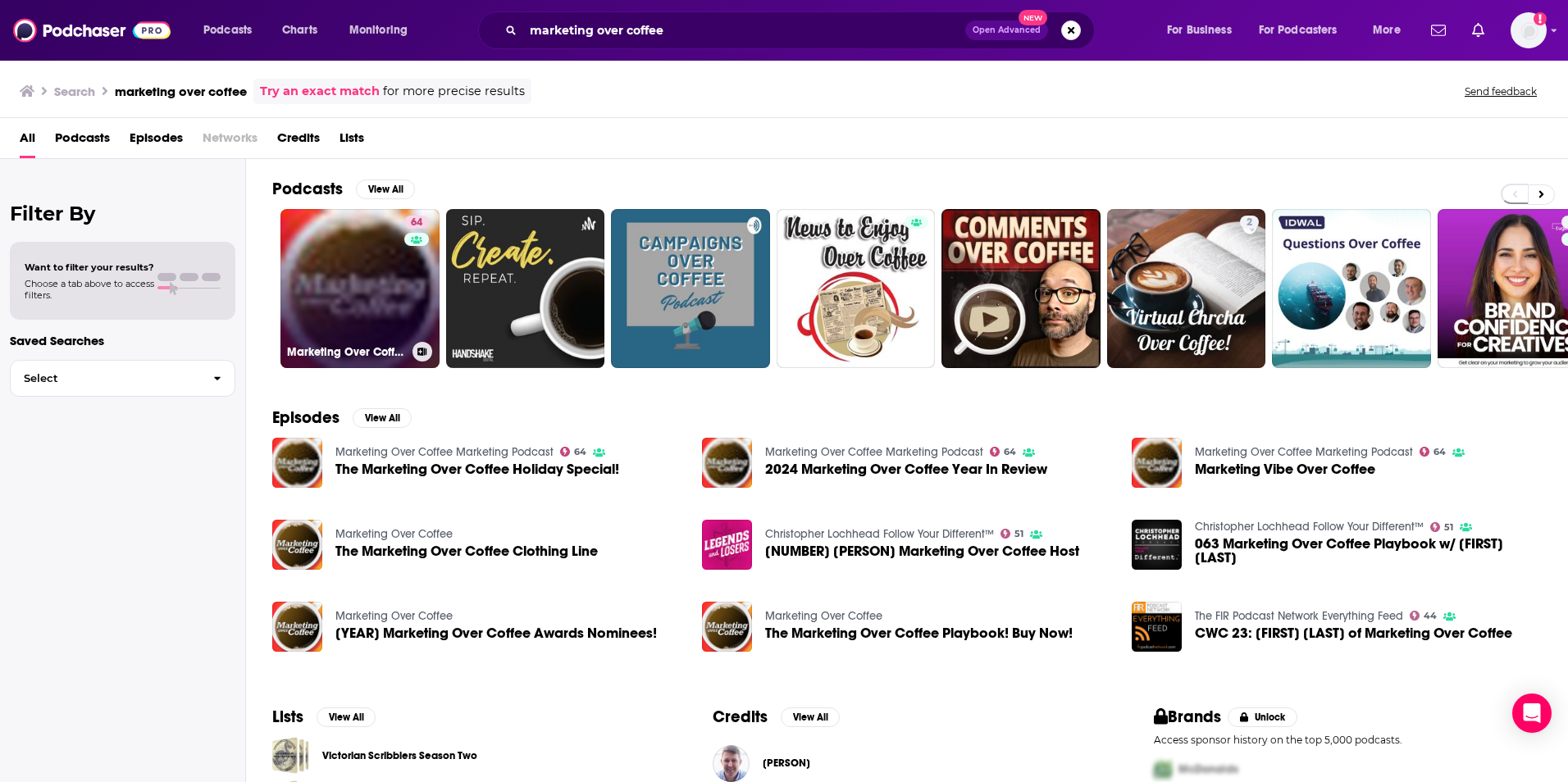 click on "64 Marketing Over Coffee Marketing Podcast" at bounding box center [360, 289] 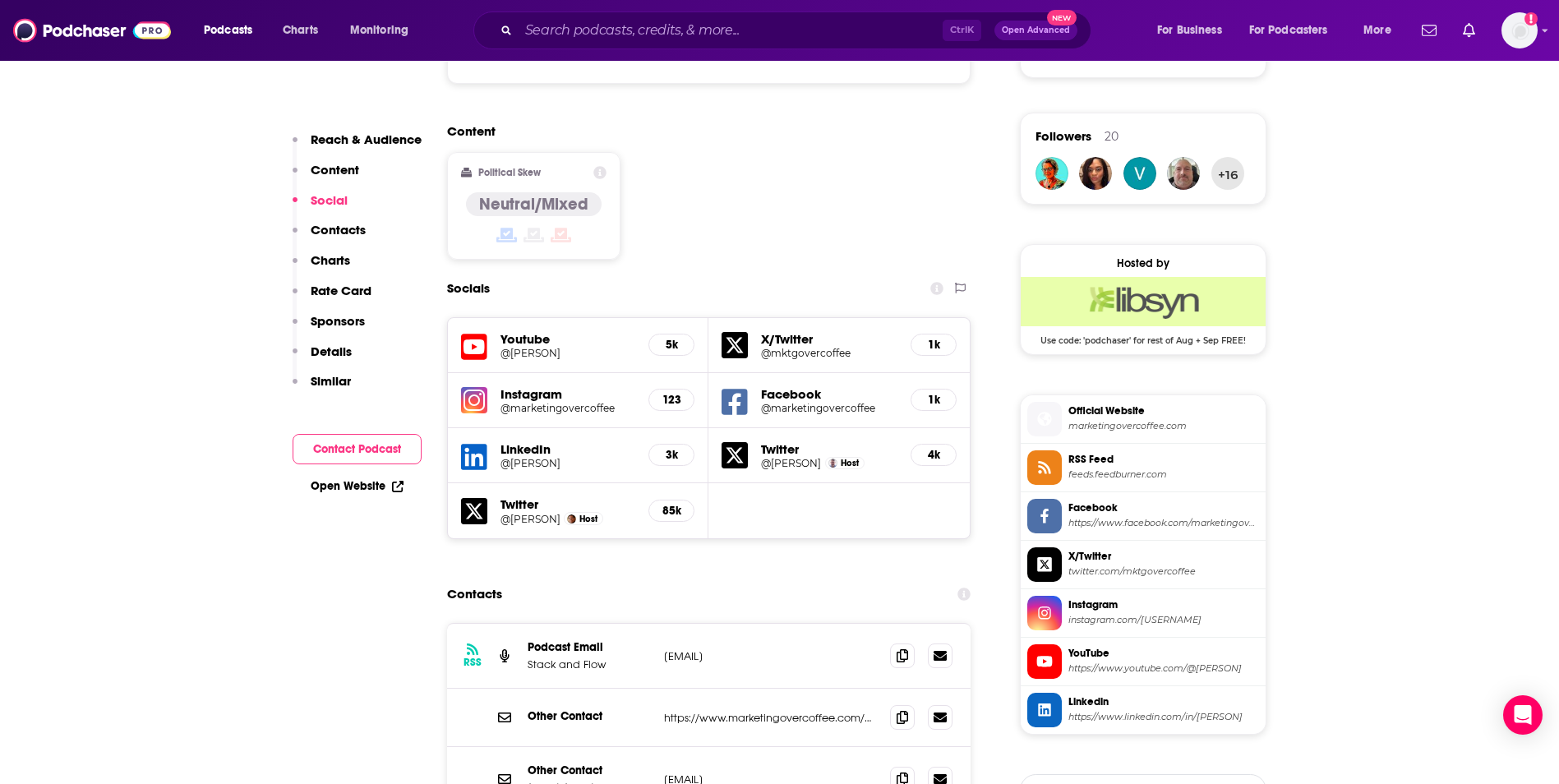 scroll, scrollTop: 1315, scrollLeft: 0, axis: vertical 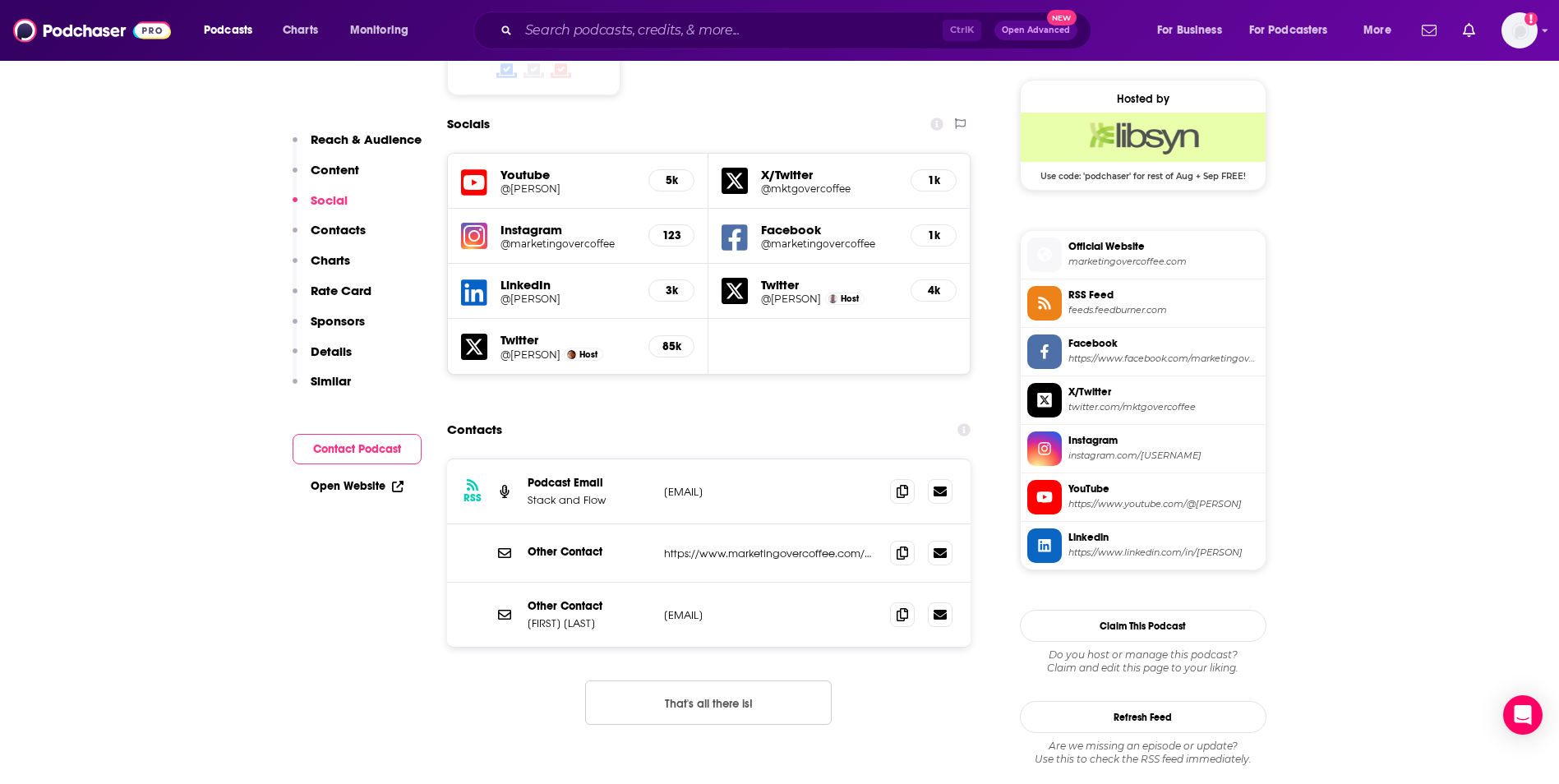 click on "Youtube" at bounding box center (568, 174) 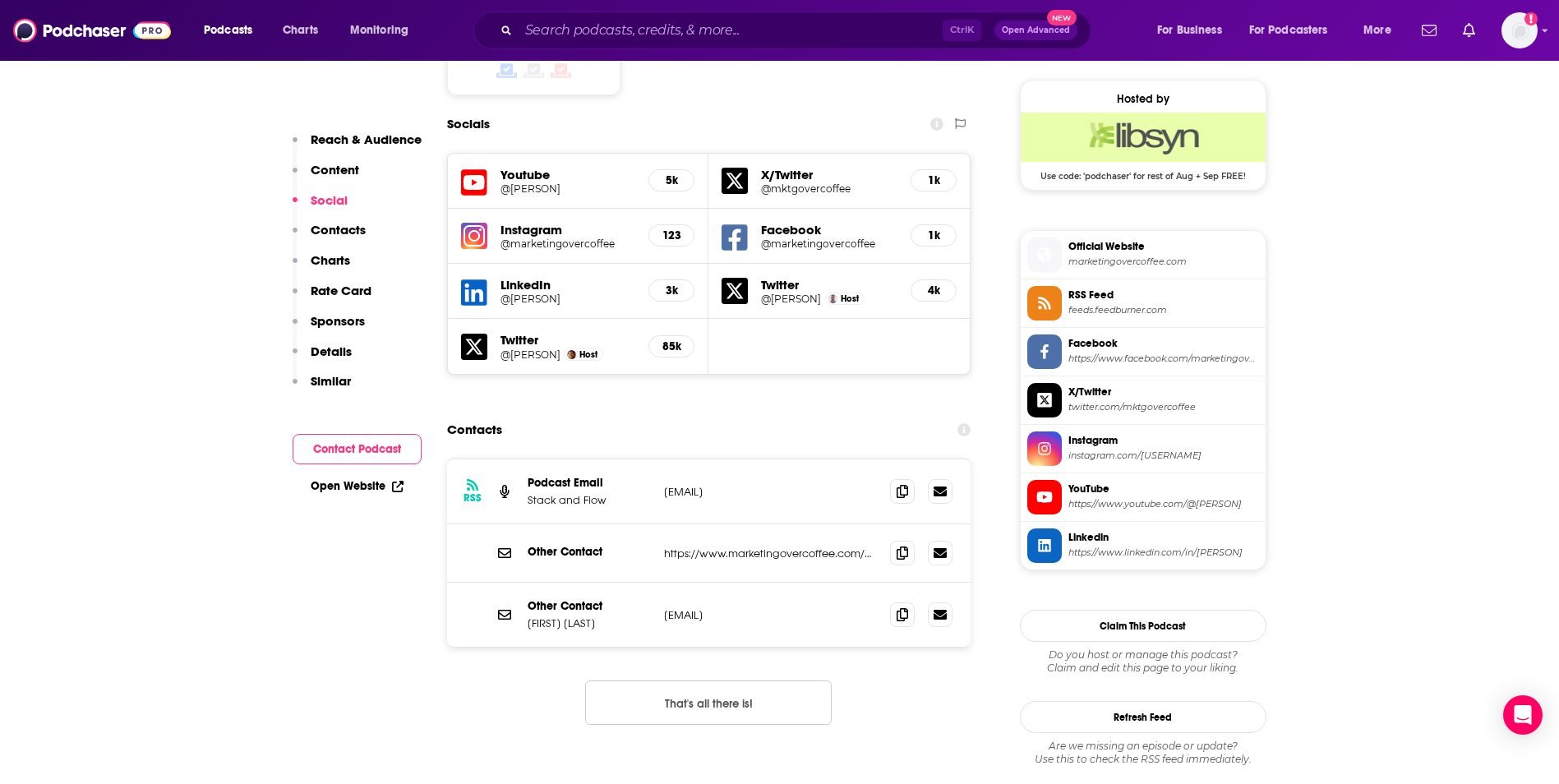 click on "X/Twitter" at bounding box center [829, 174] 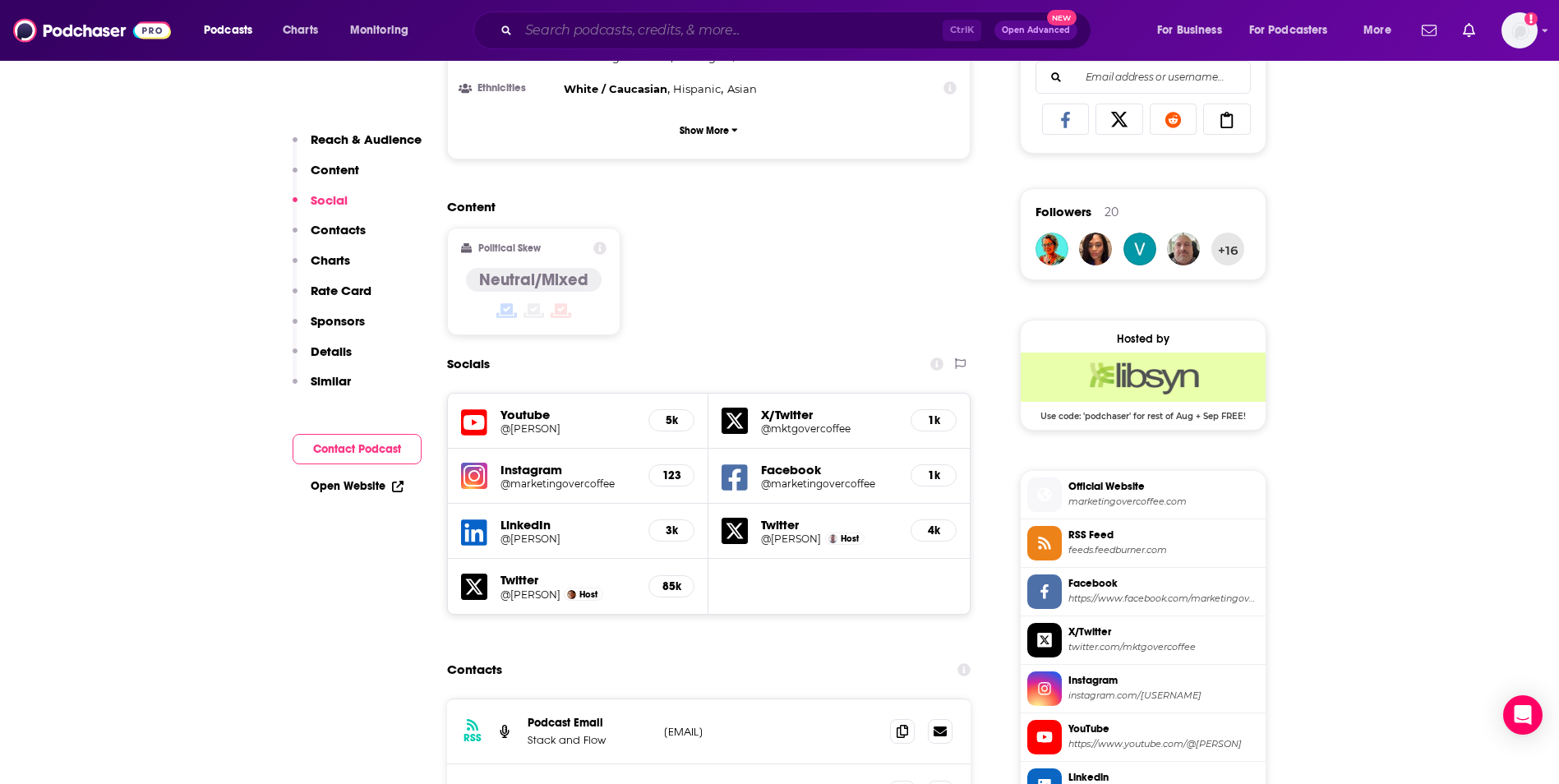 click at bounding box center [731, 30] 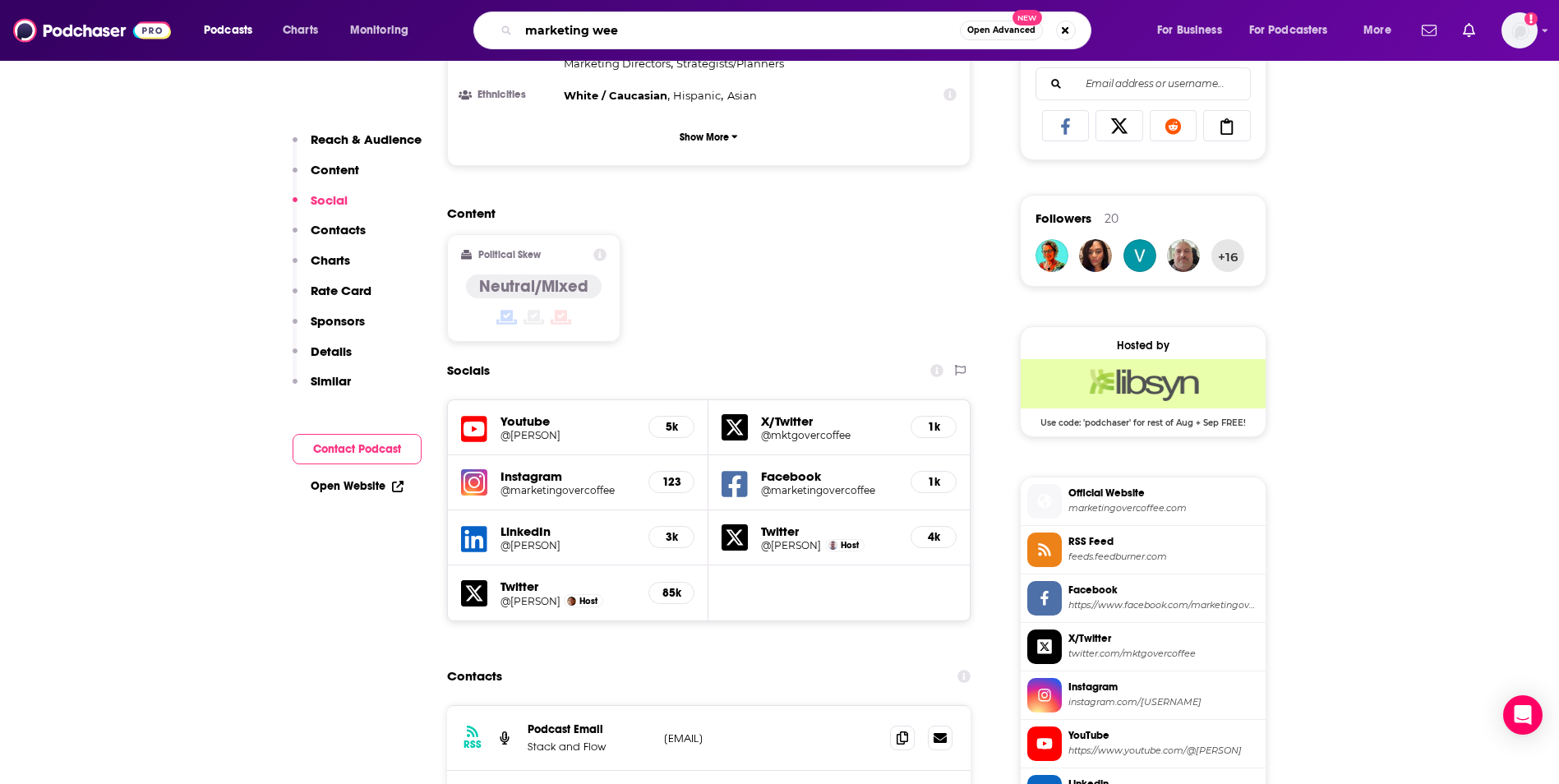 type on "marketing week" 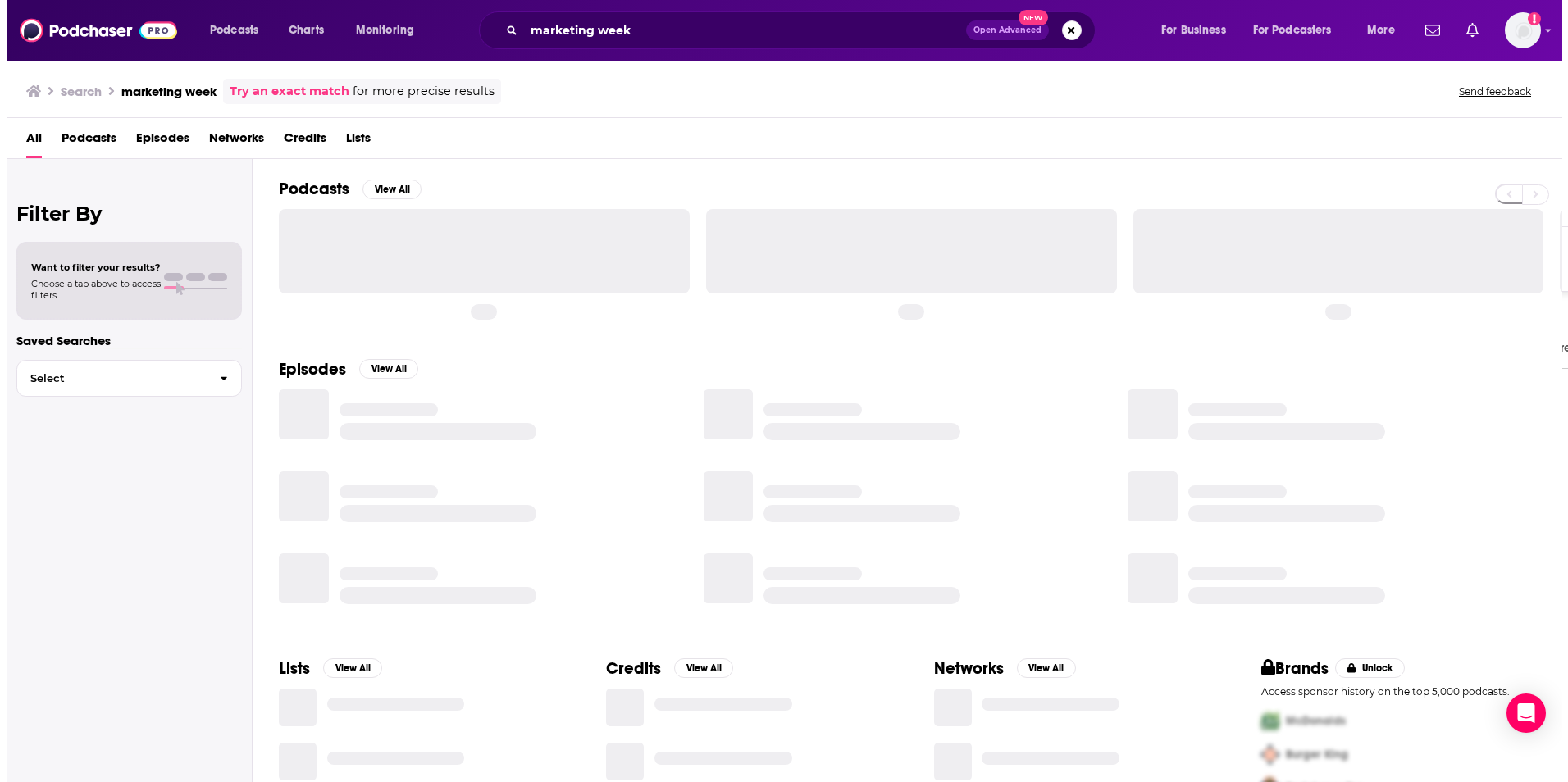scroll, scrollTop: 0, scrollLeft: 0, axis: both 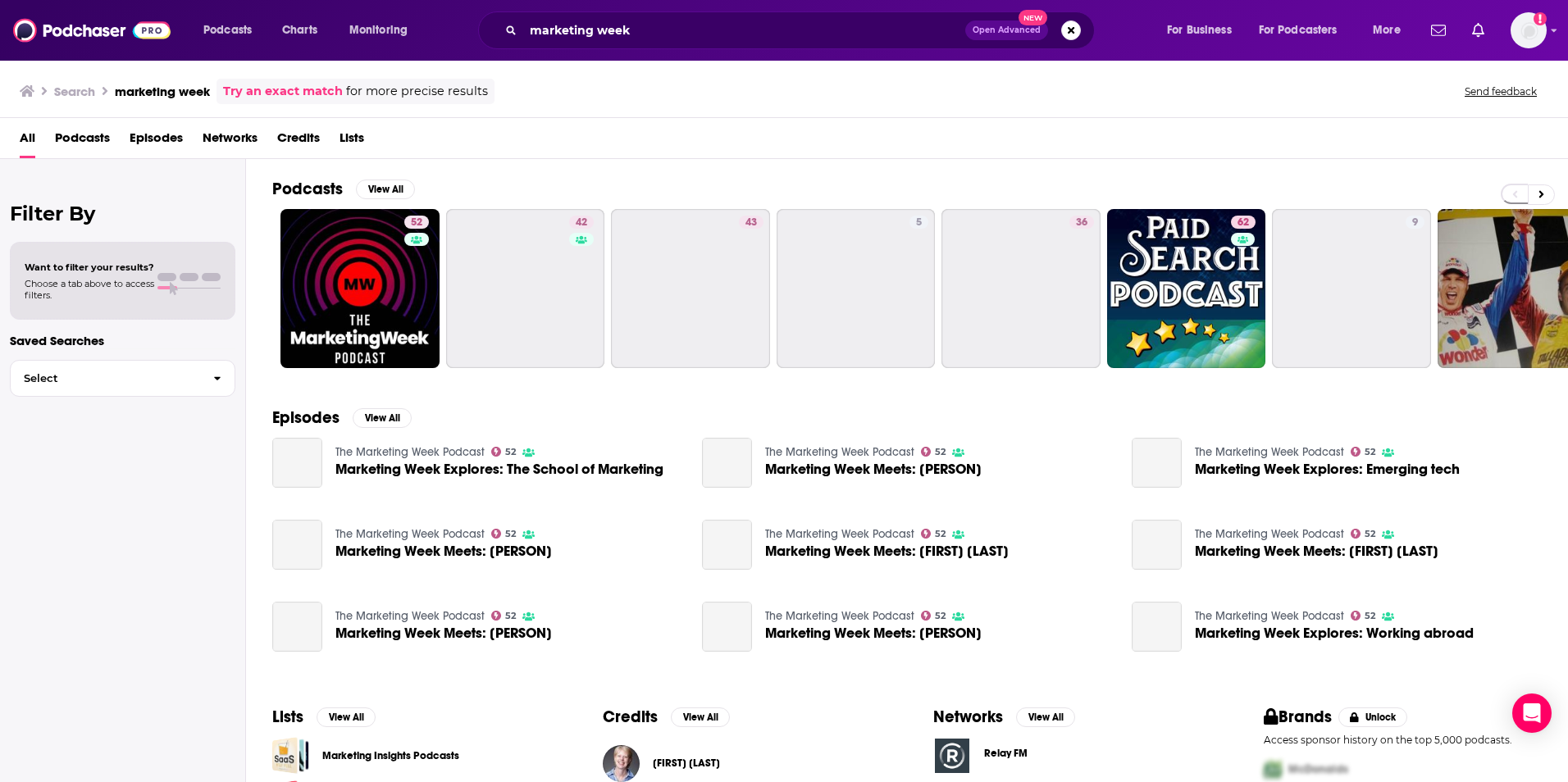 click on "Open Advanced" at bounding box center (1006, 30) 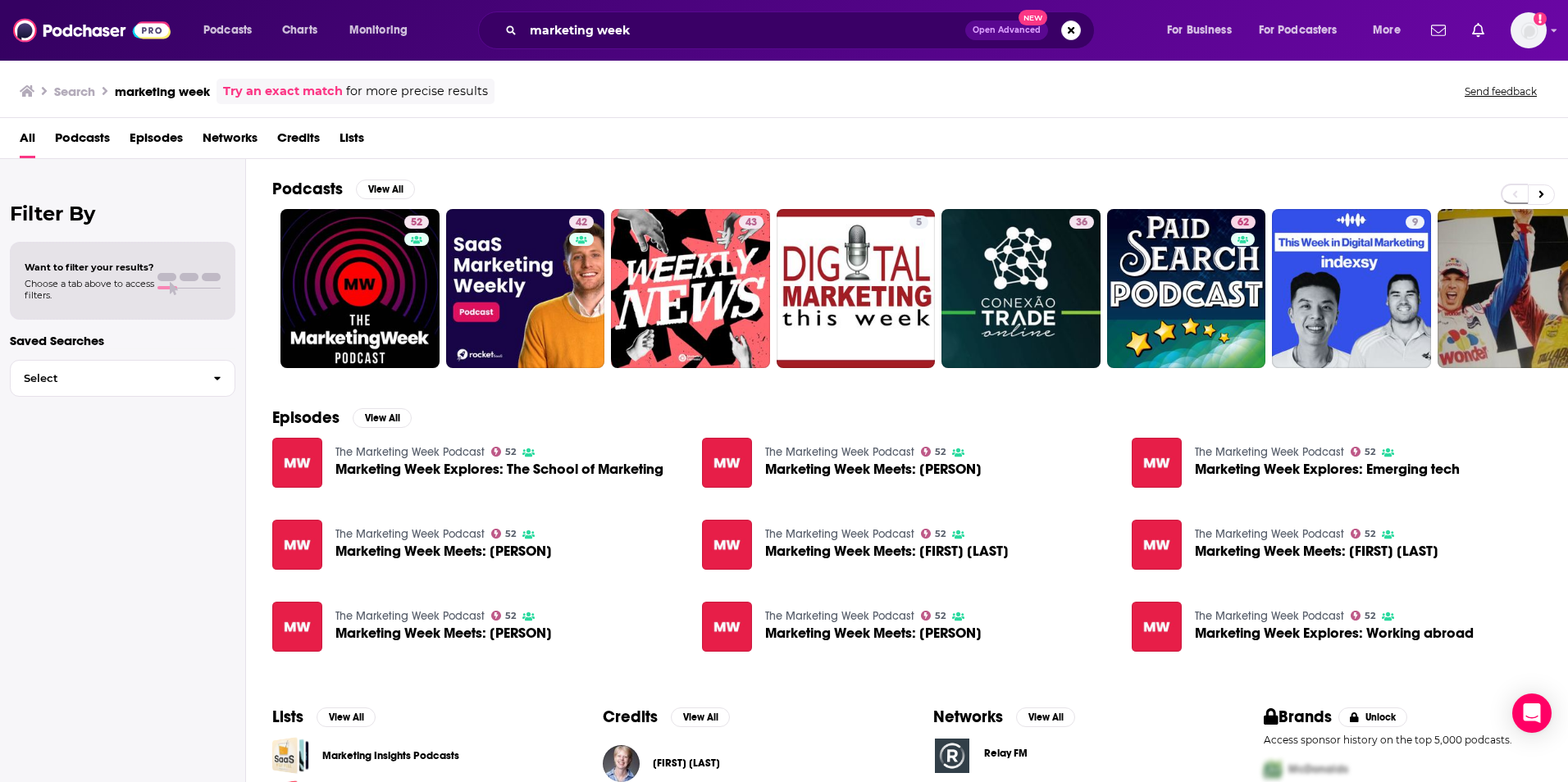 drag, startPoint x: 148, startPoint y: 557, endPoint x: 320, endPoint y: 451, distance: 202.0396 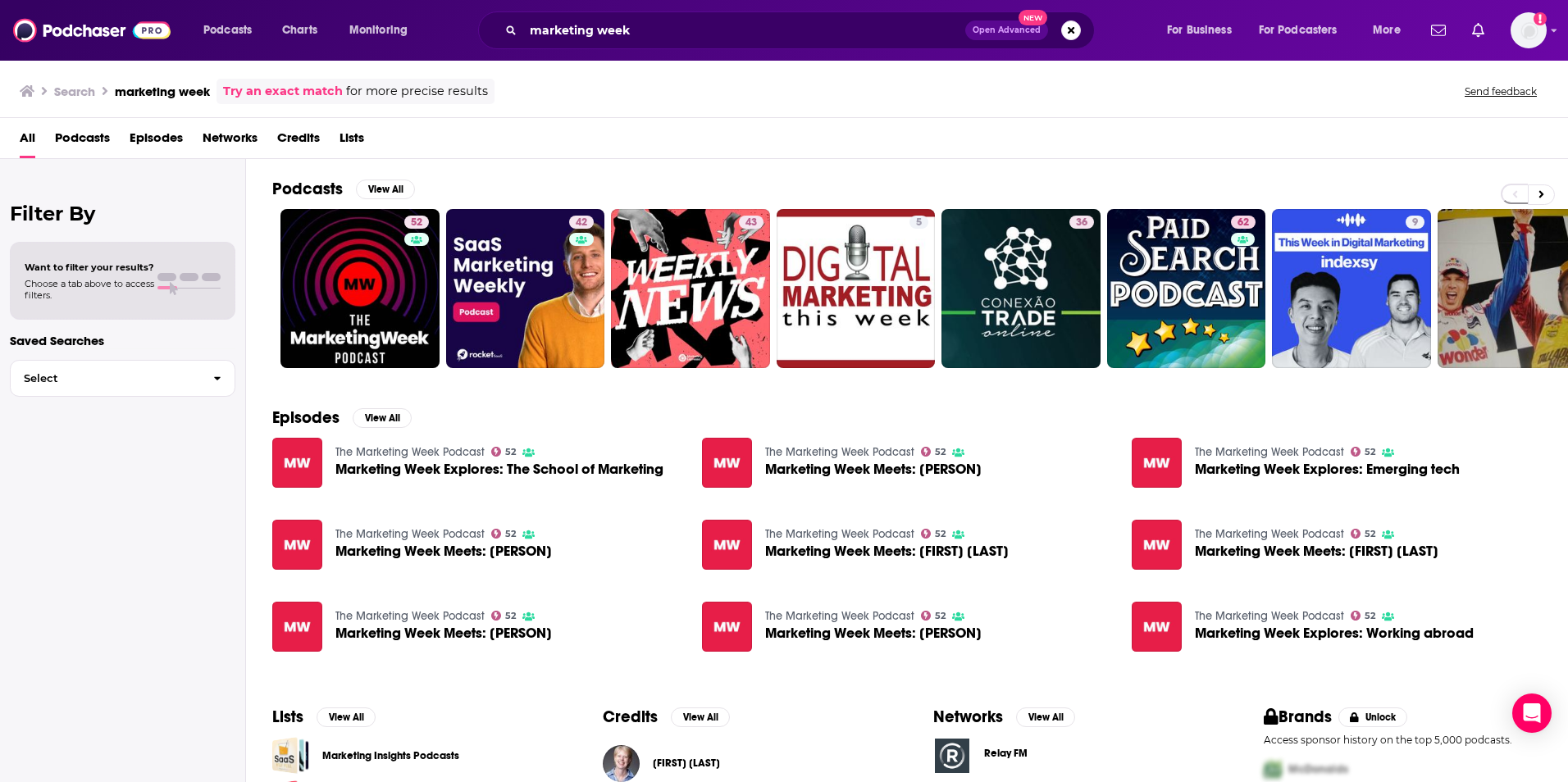 click on "Open Advanced New" at bounding box center (1006, 30) 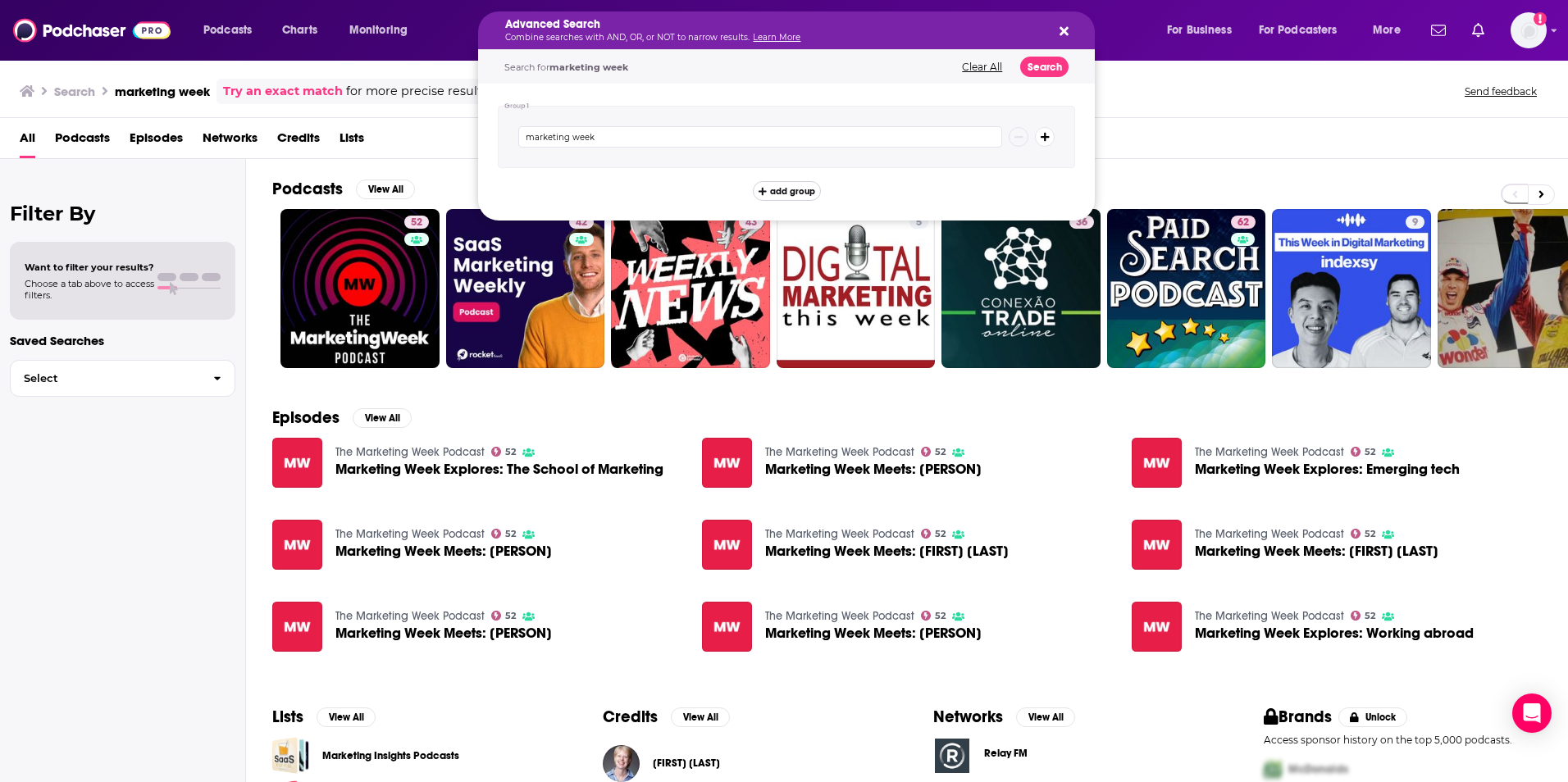 click on "add group" at bounding box center [792, 191] 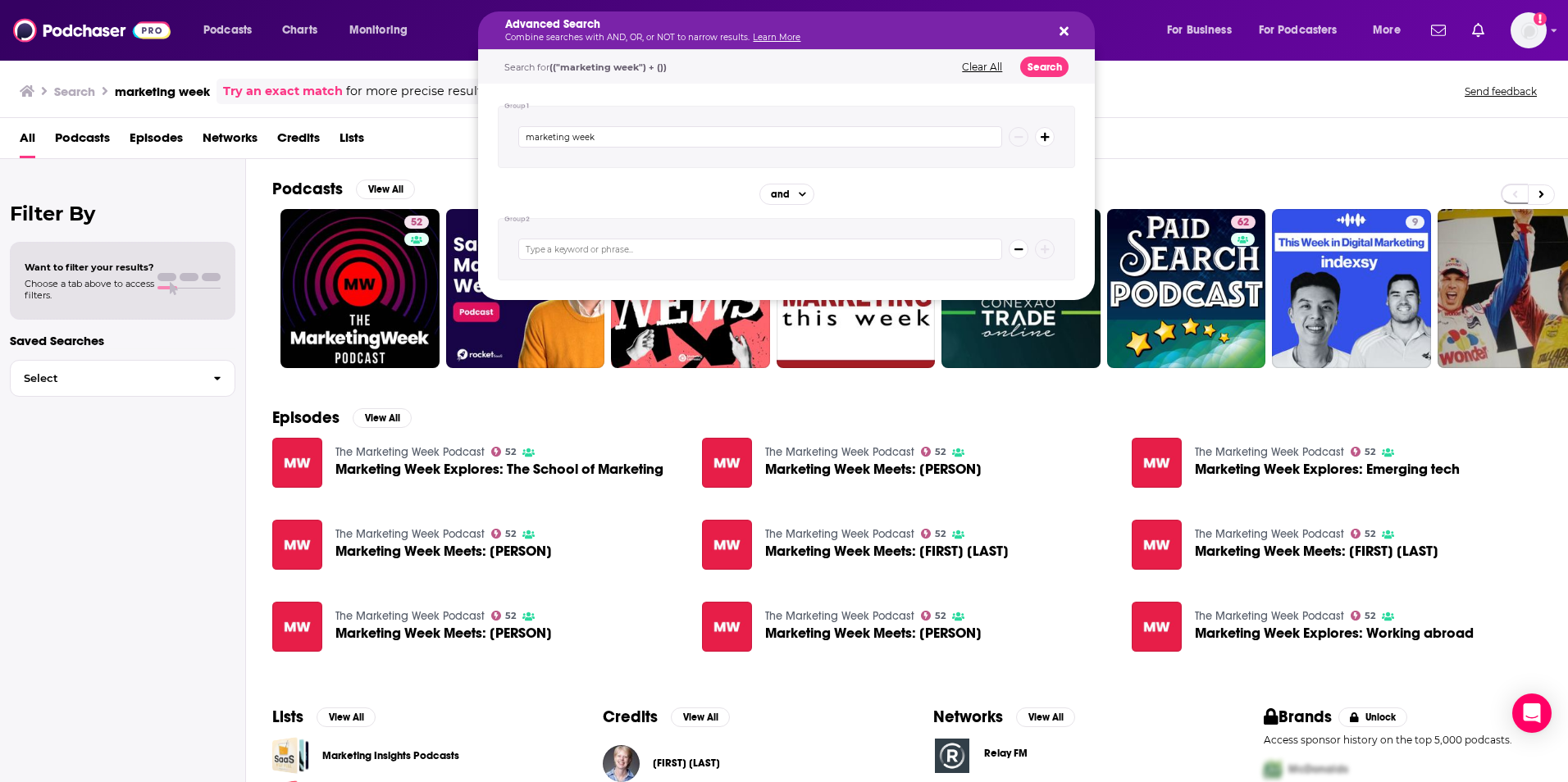 click at bounding box center [1061, 30] 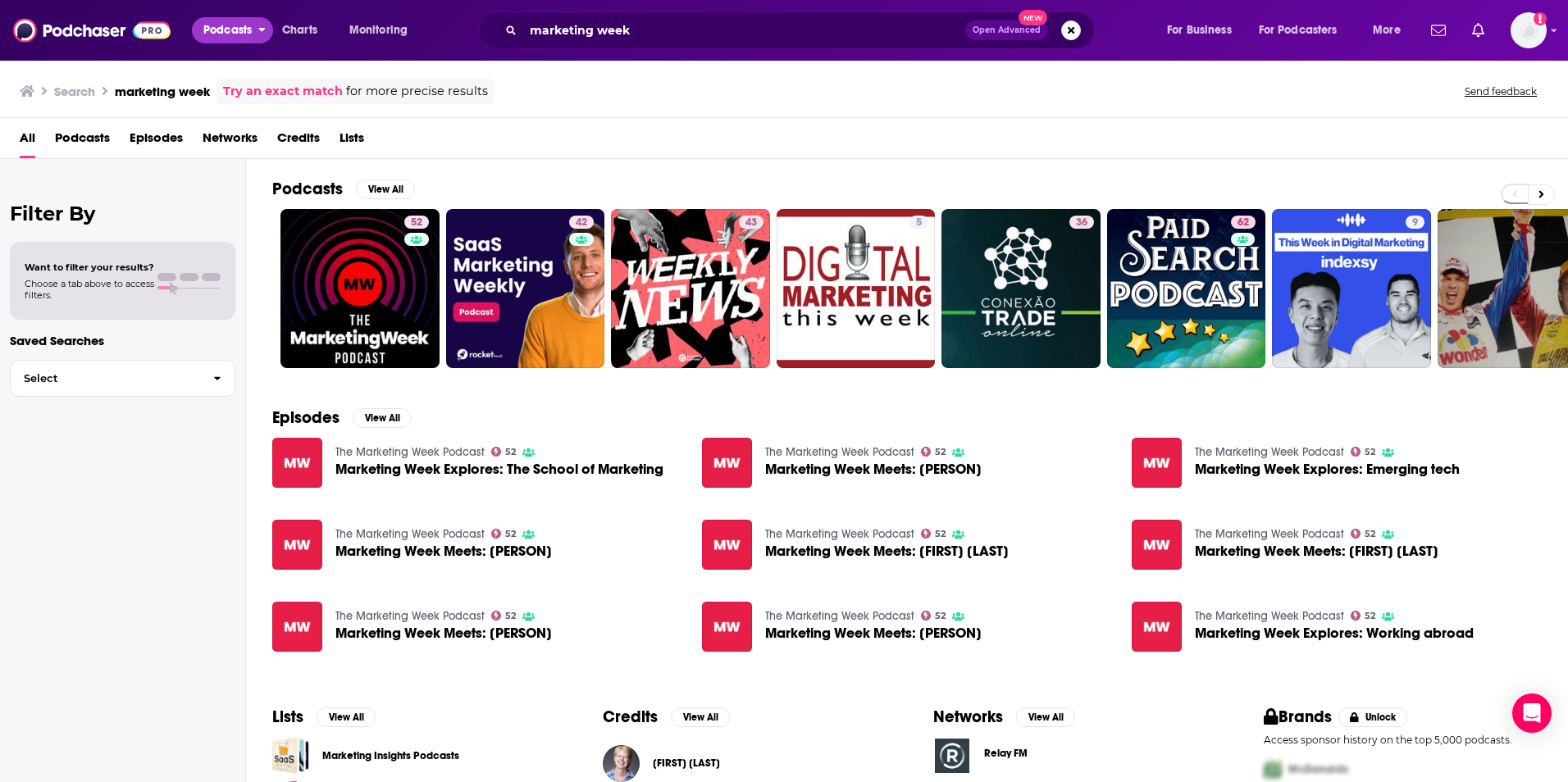 click on "Podcasts" at bounding box center (227, 30) 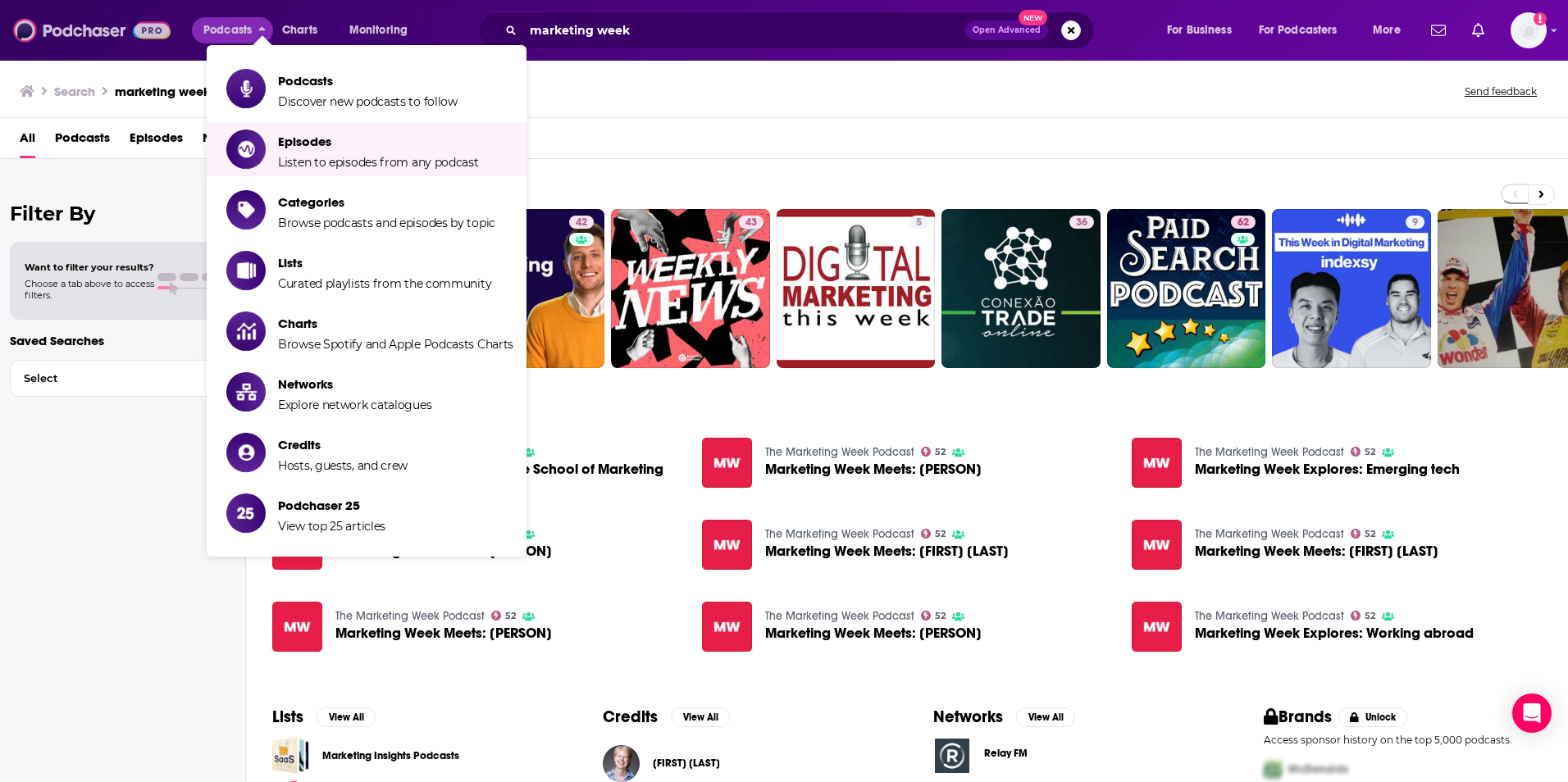 click at bounding box center (92, 30) 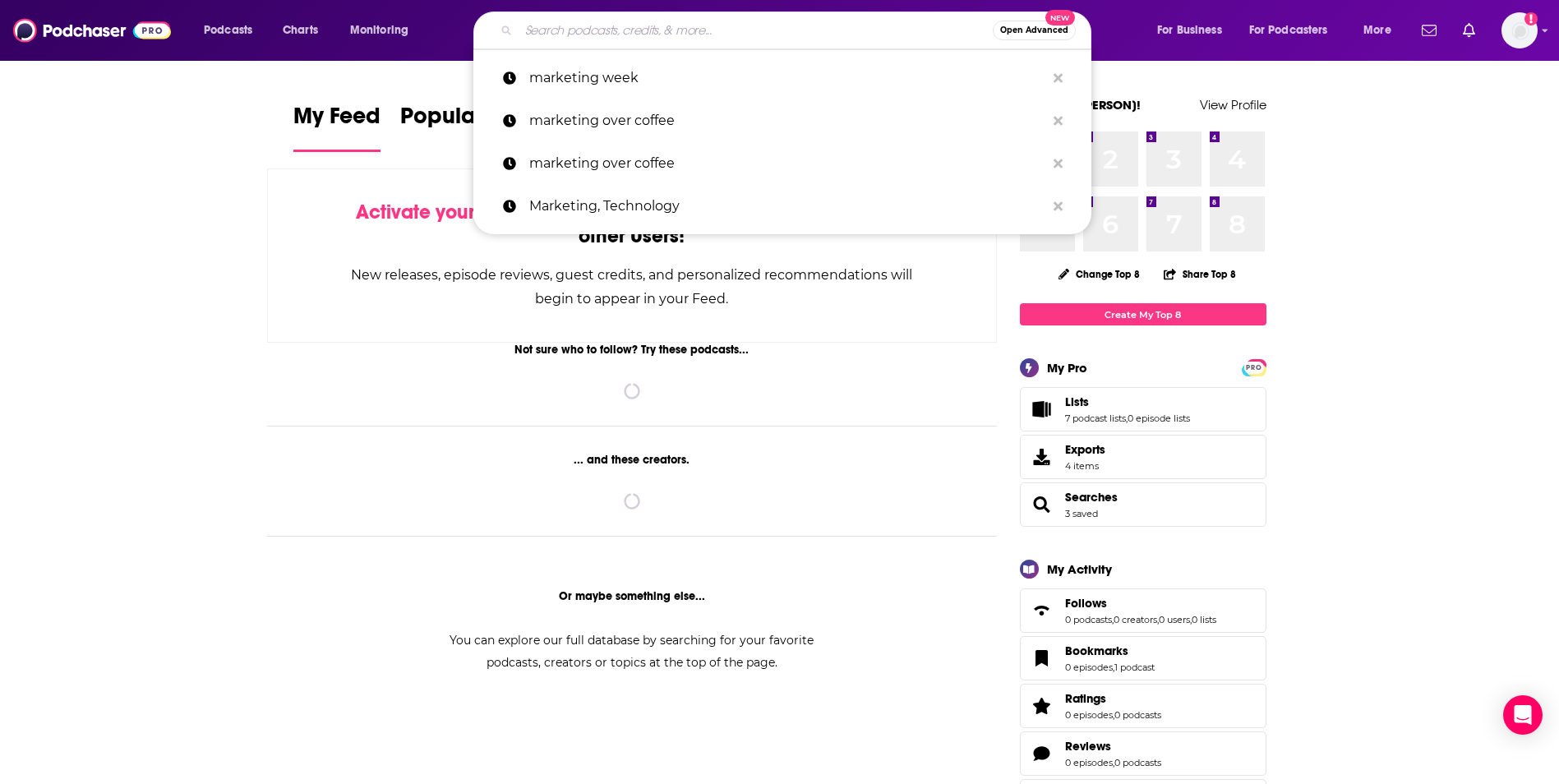 click at bounding box center (755, 30) 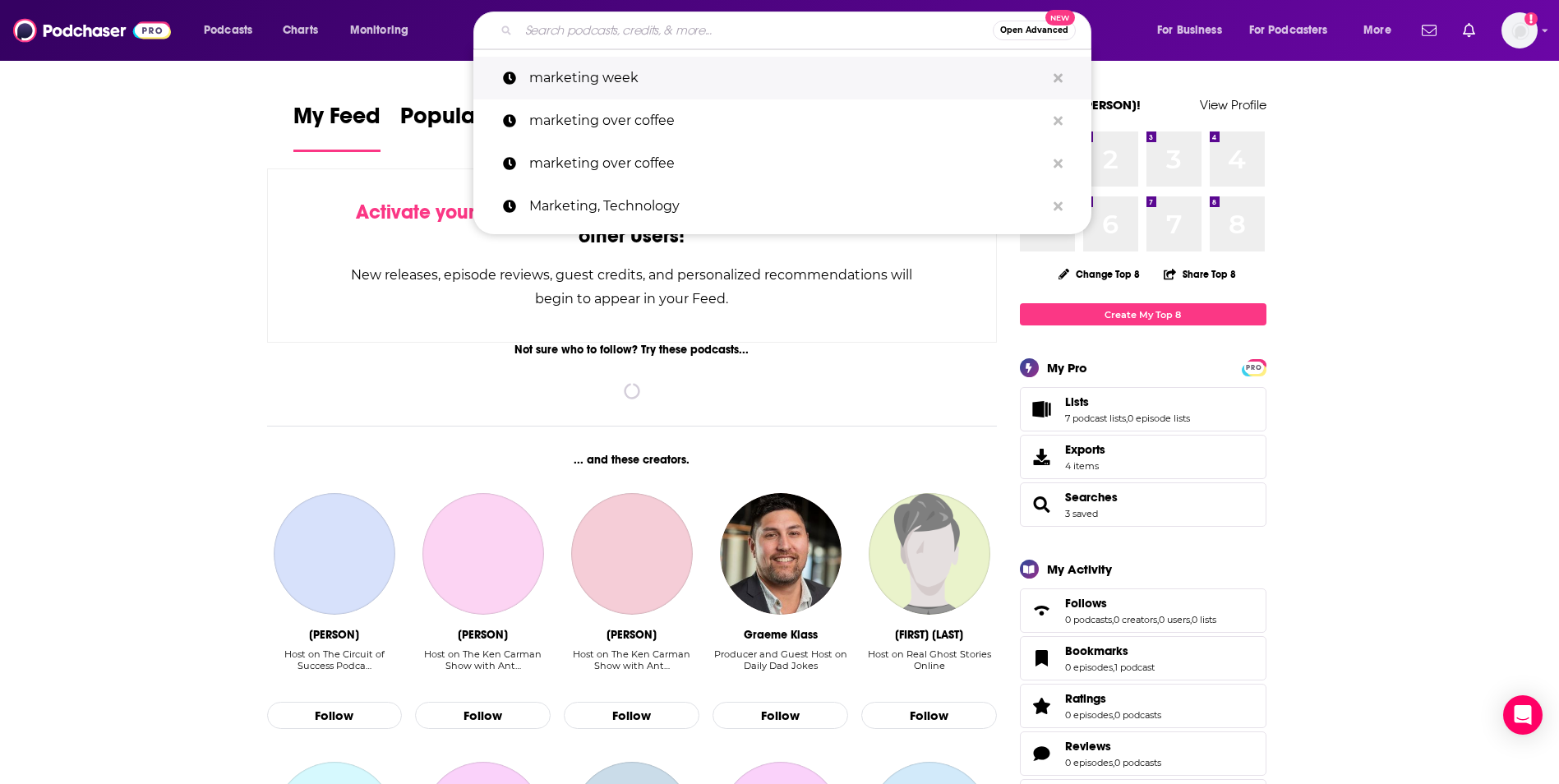 click on "marketing week" at bounding box center (787, 78) 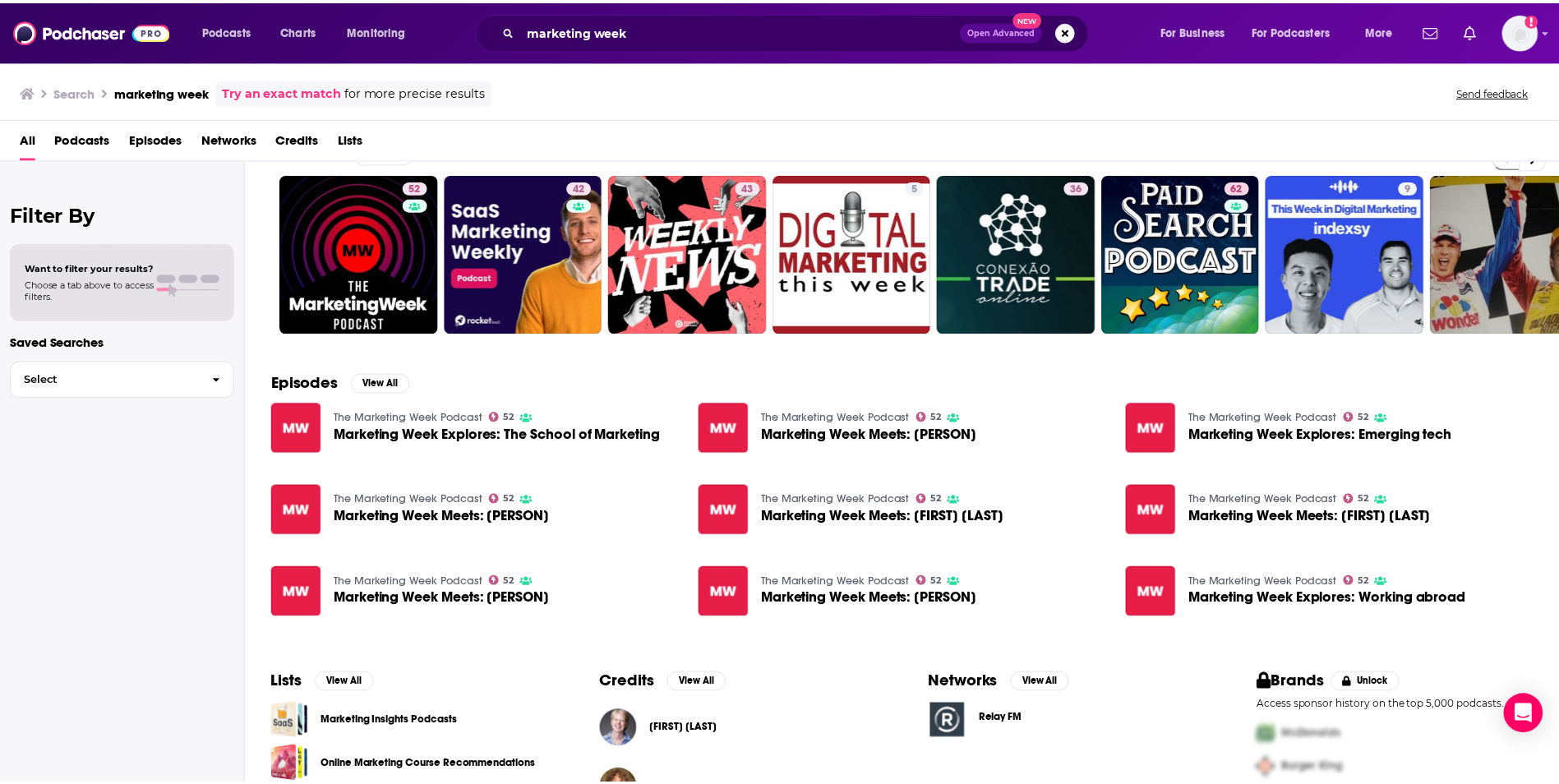 scroll, scrollTop: 0, scrollLeft: 0, axis: both 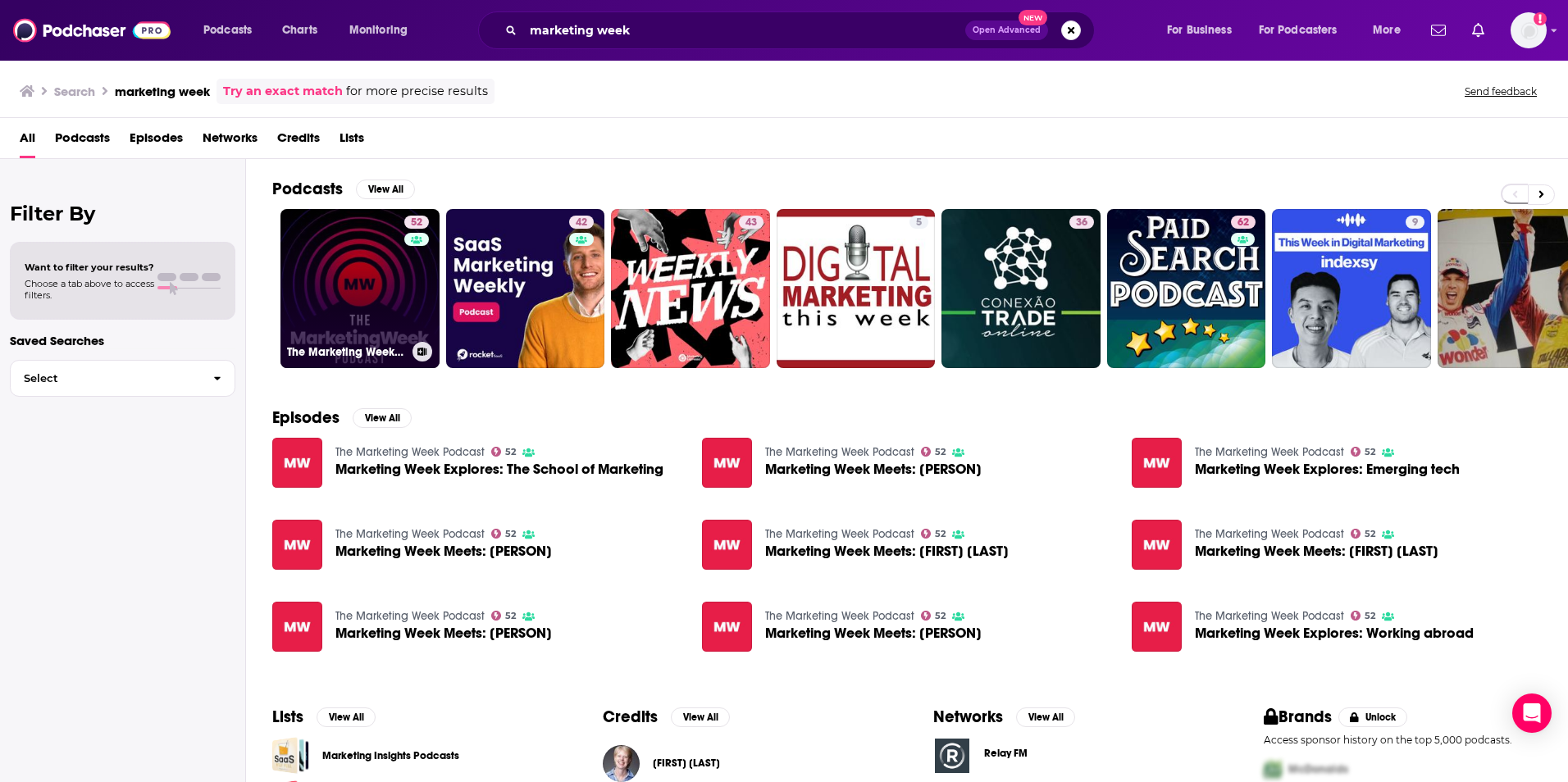 click on "[NUMBER] The Marketing Week Podcast" at bounding box center [360, 289] 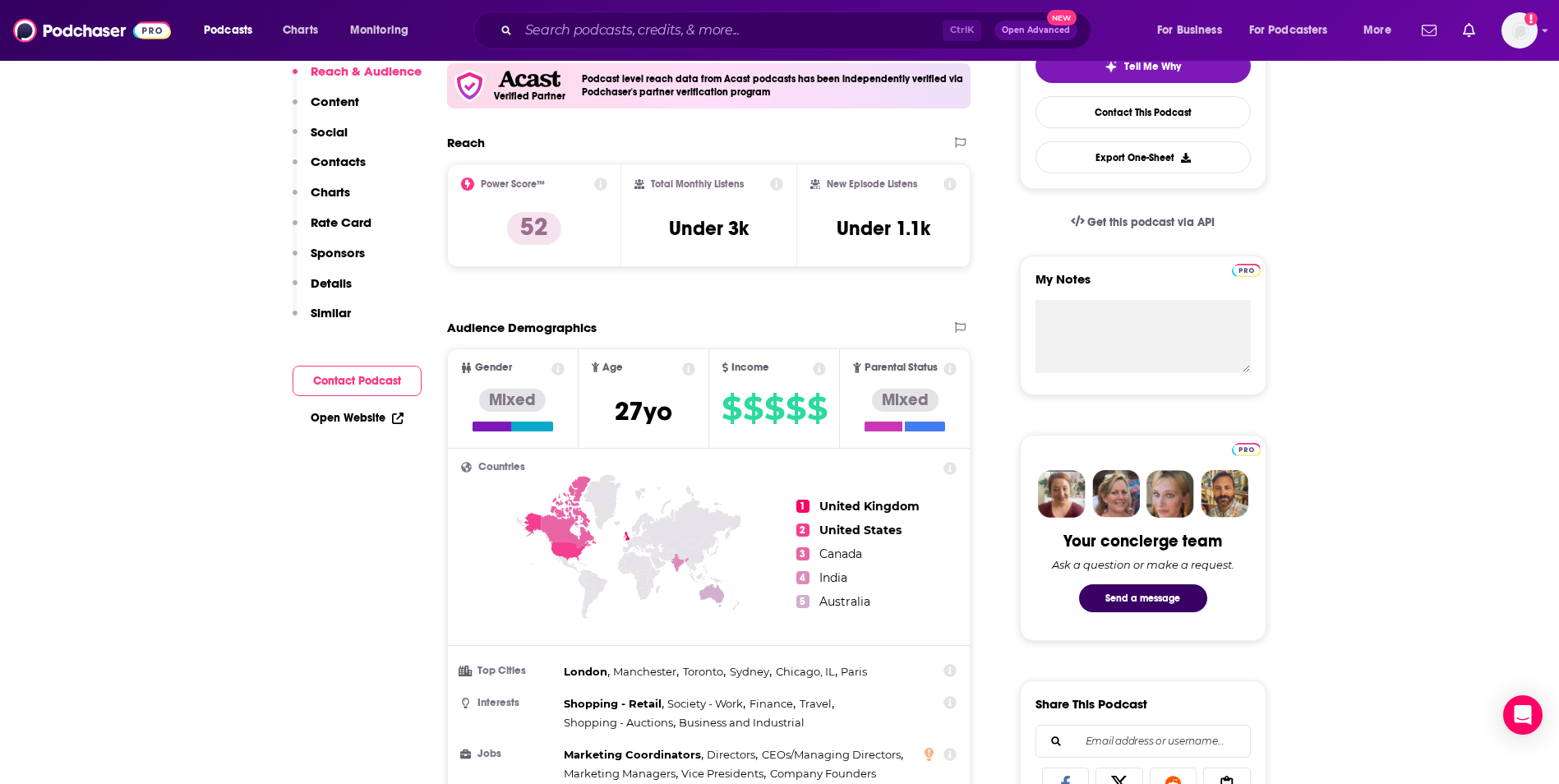 scroll, scrollTop: 0, scrollLeft: 0, axis: both 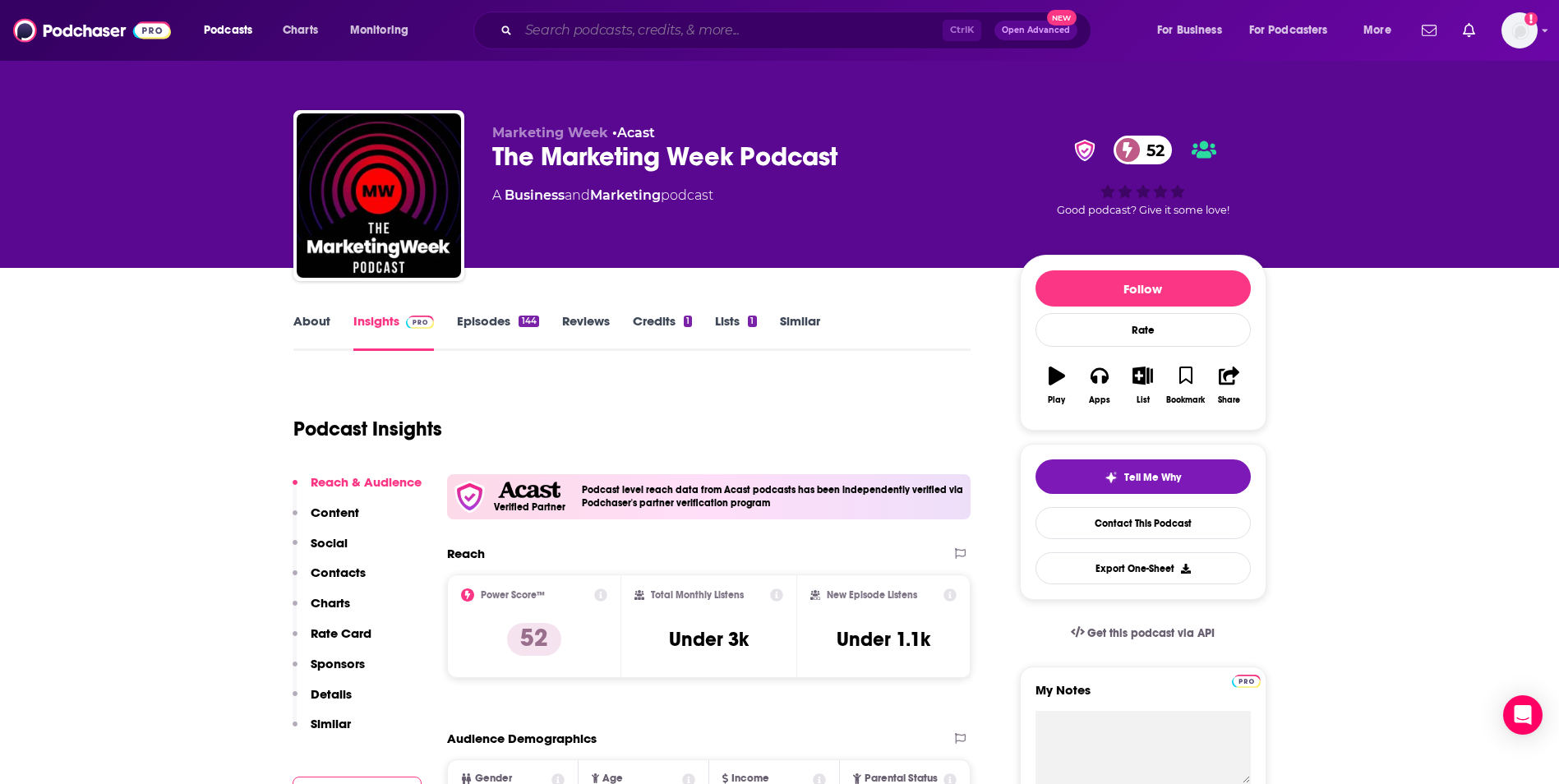 click at bounding box center (731, 30) 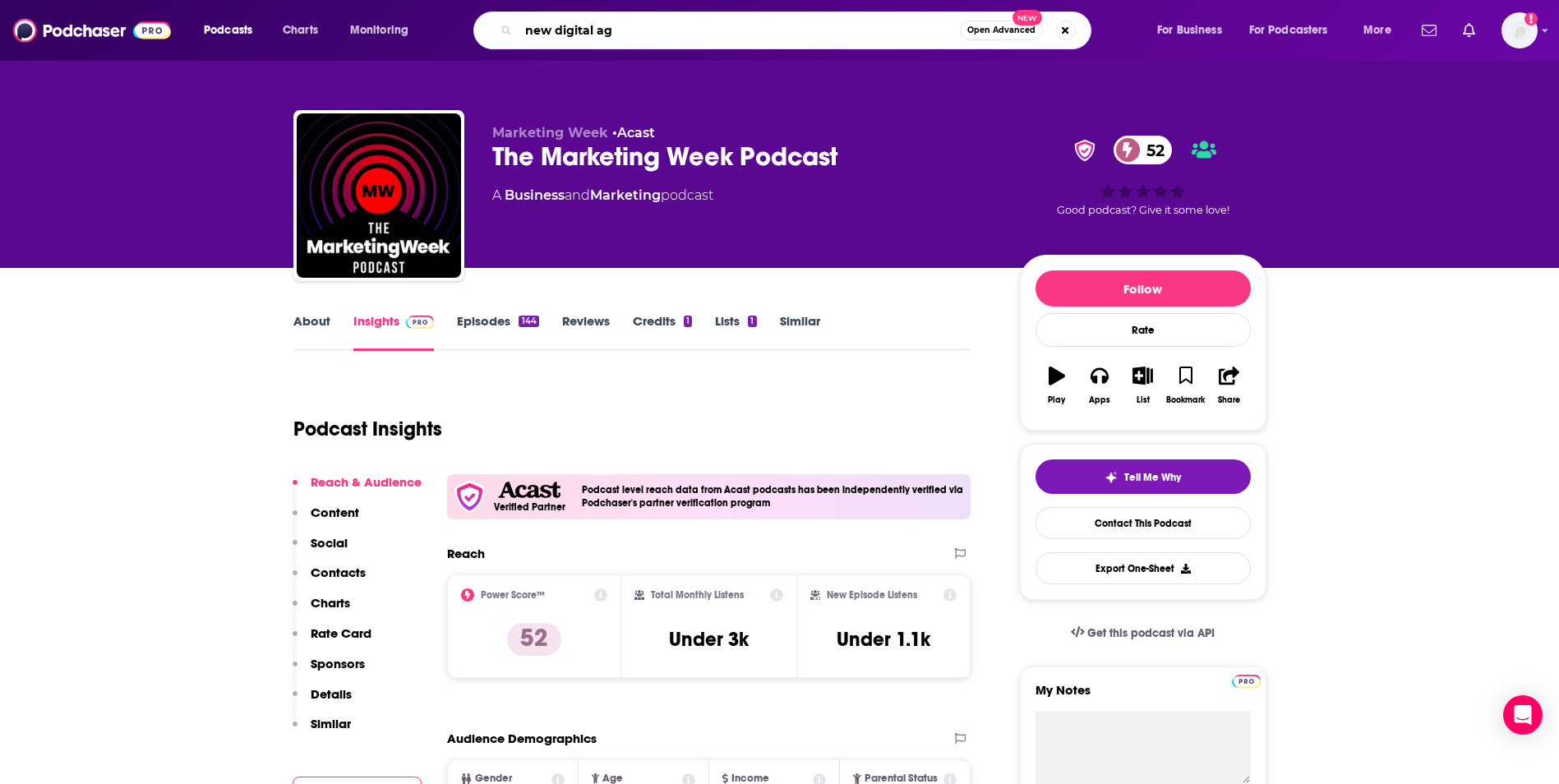 type on "new digital age" 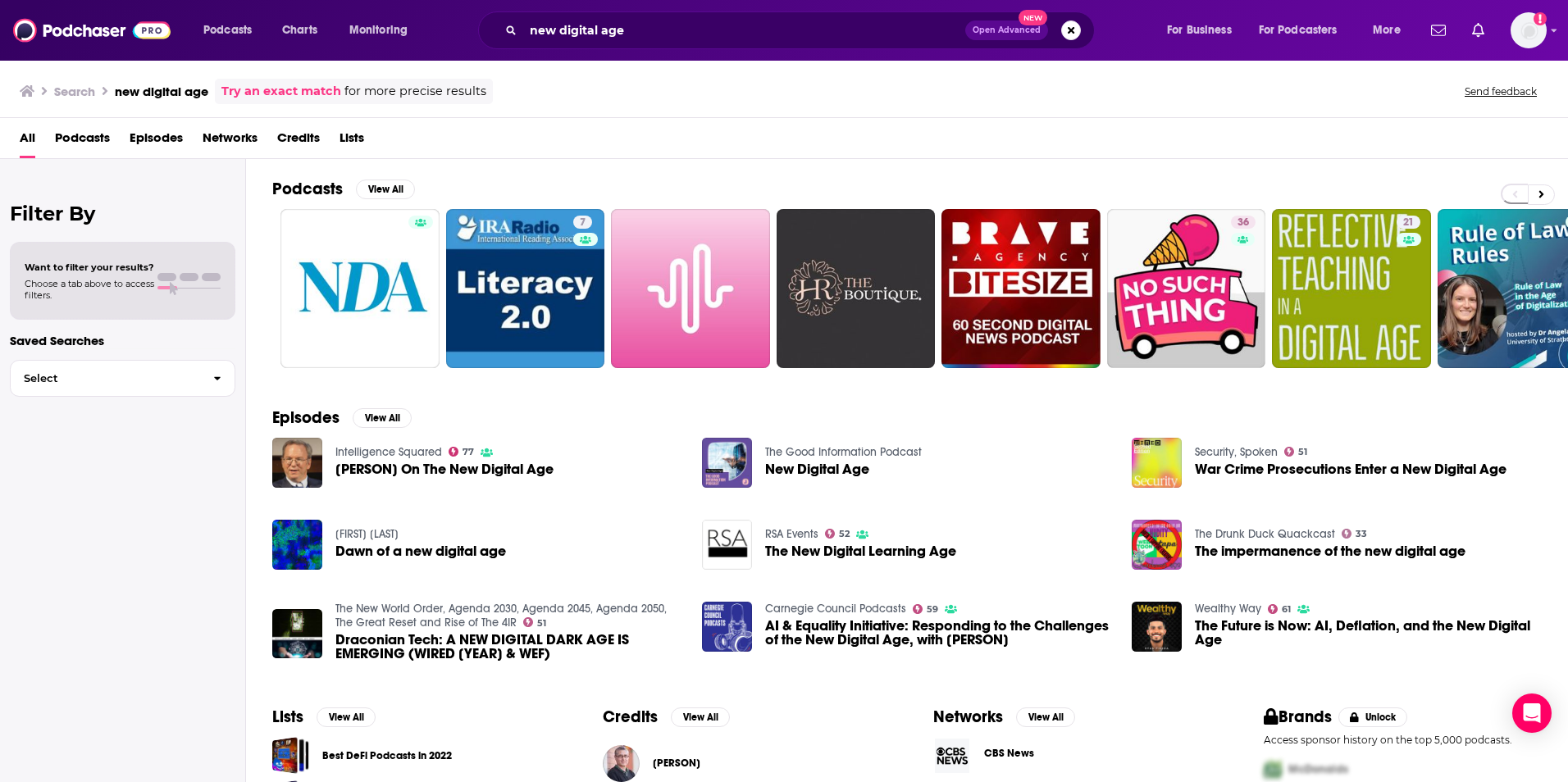 click on "New Digital Age" at bounding box center [817, 469] 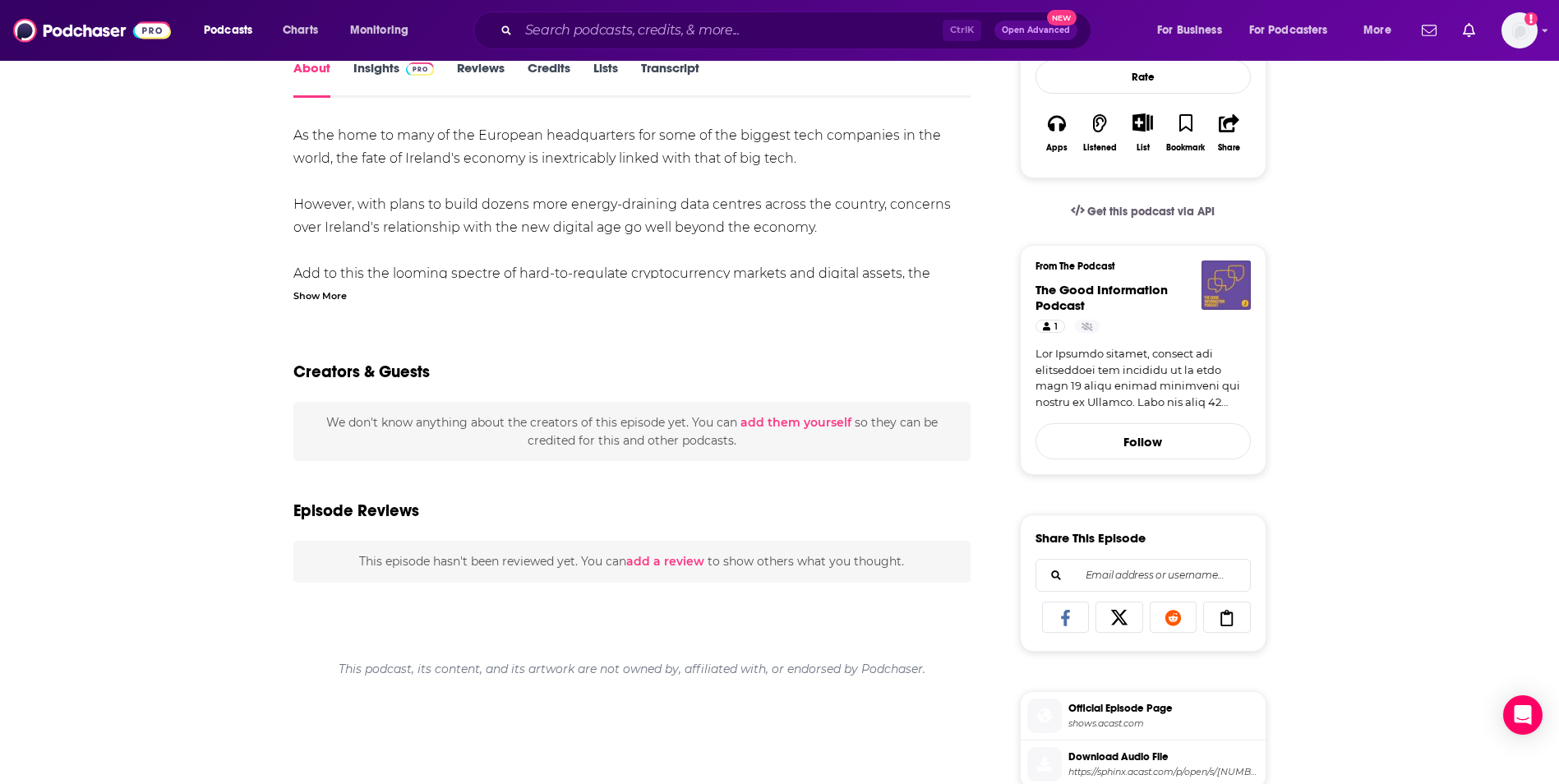 scroll, scrollTop: 0, scrollLeft: 0, axis: both 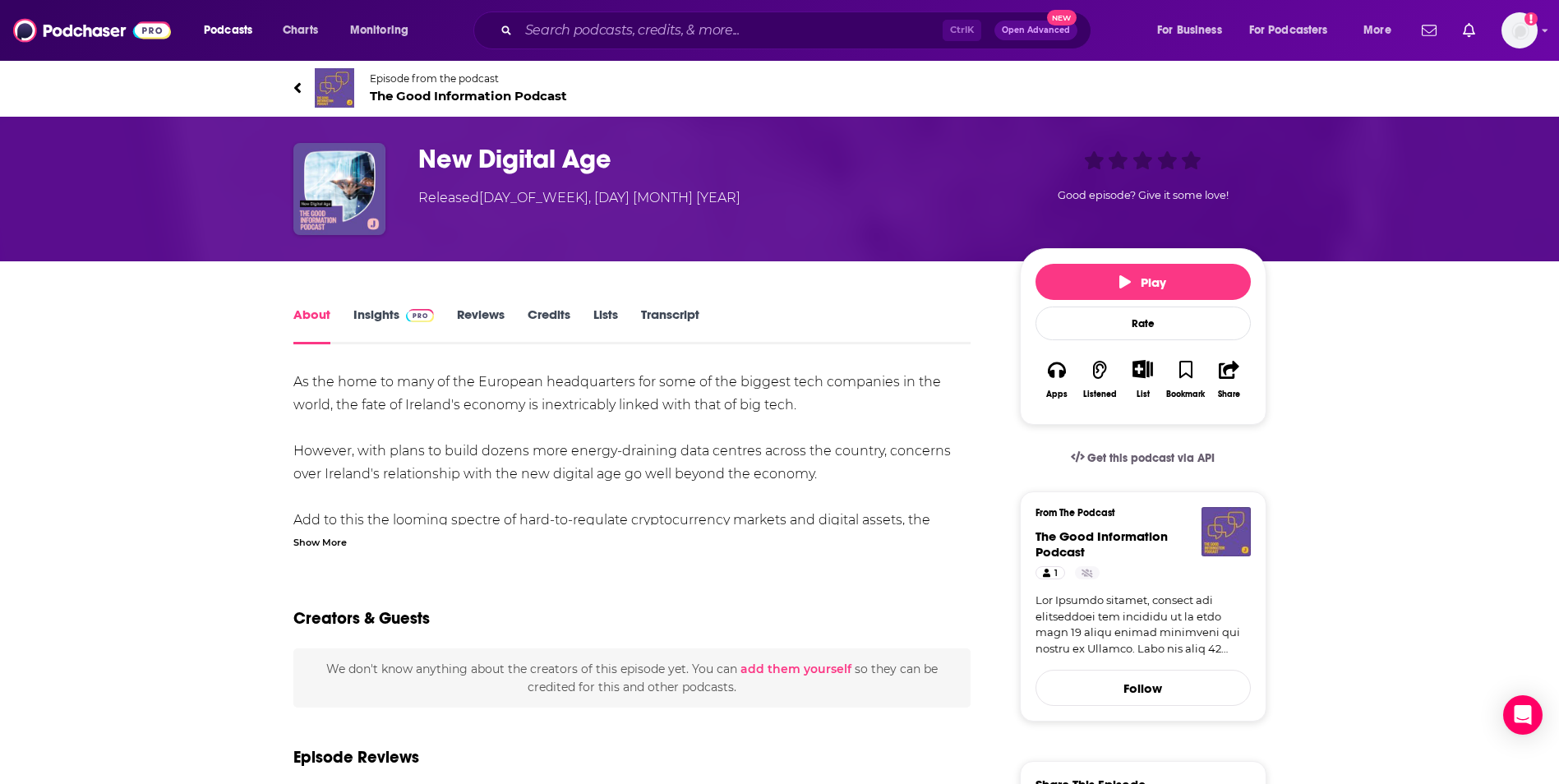 click on "New Digital Age" at bounding box center (706, 159) 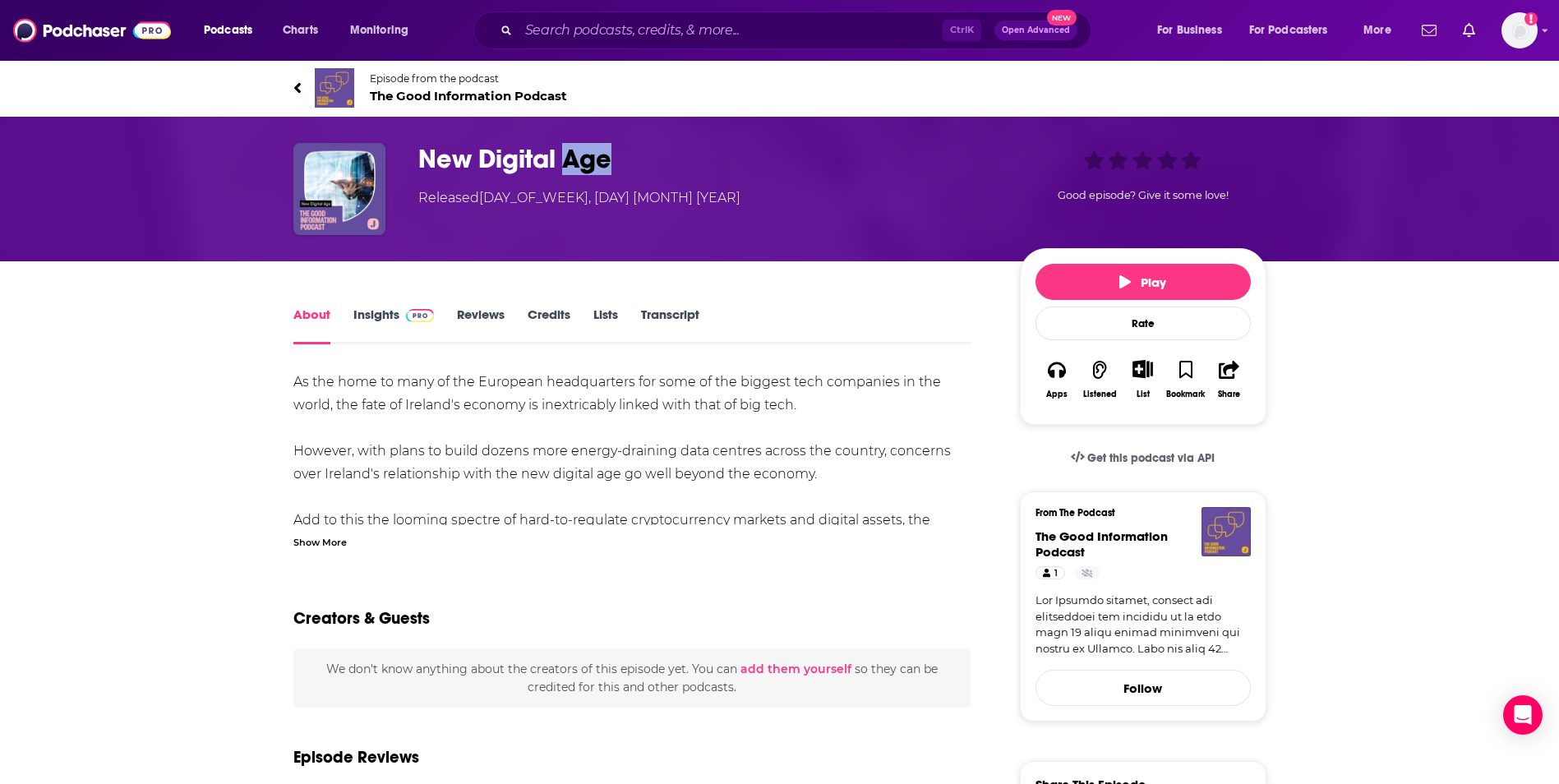 click on "New Digital Age" at bounding box center [706, 159] 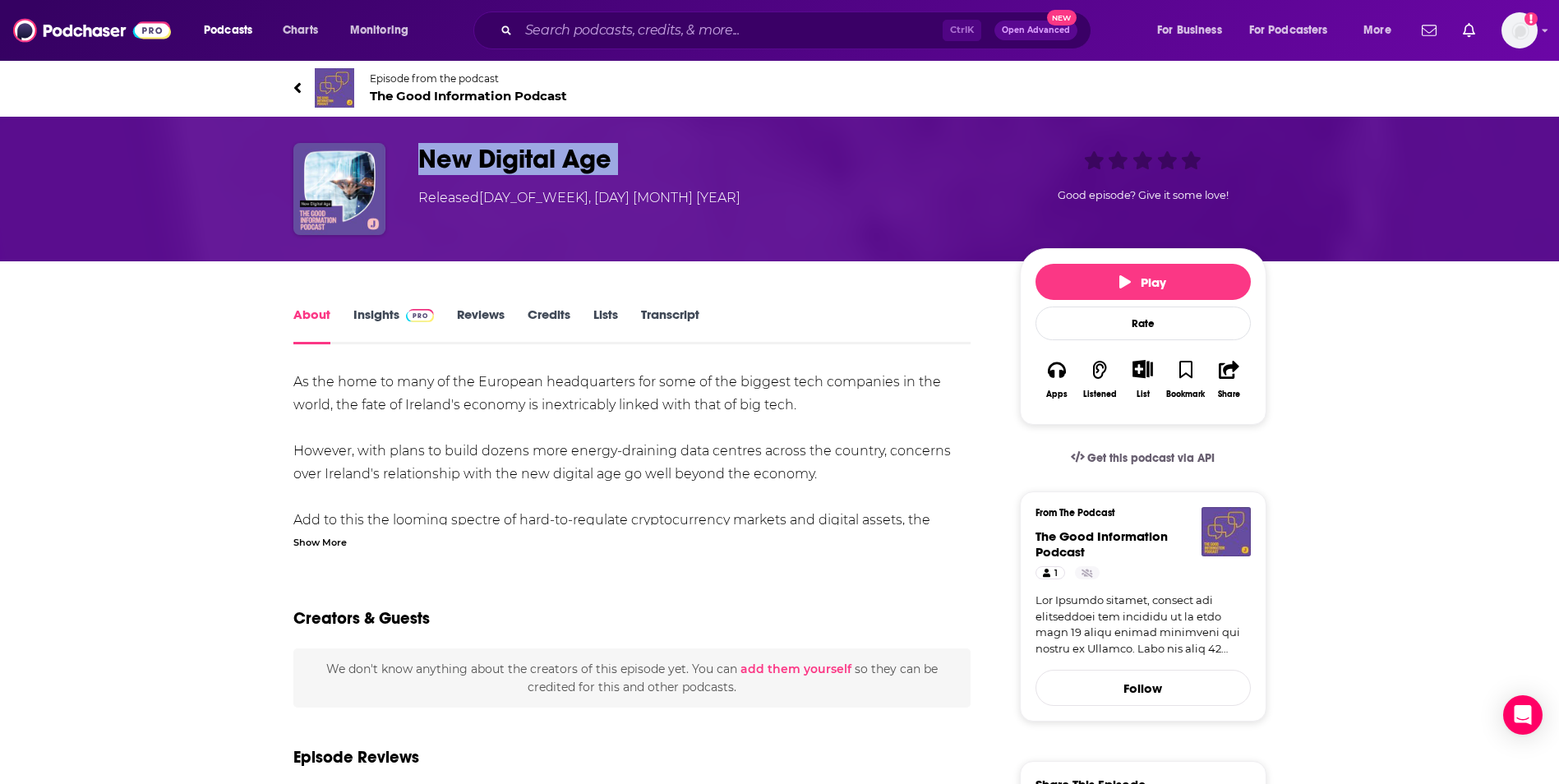 click on "New Digital Age" at bounding box center [706, 159] 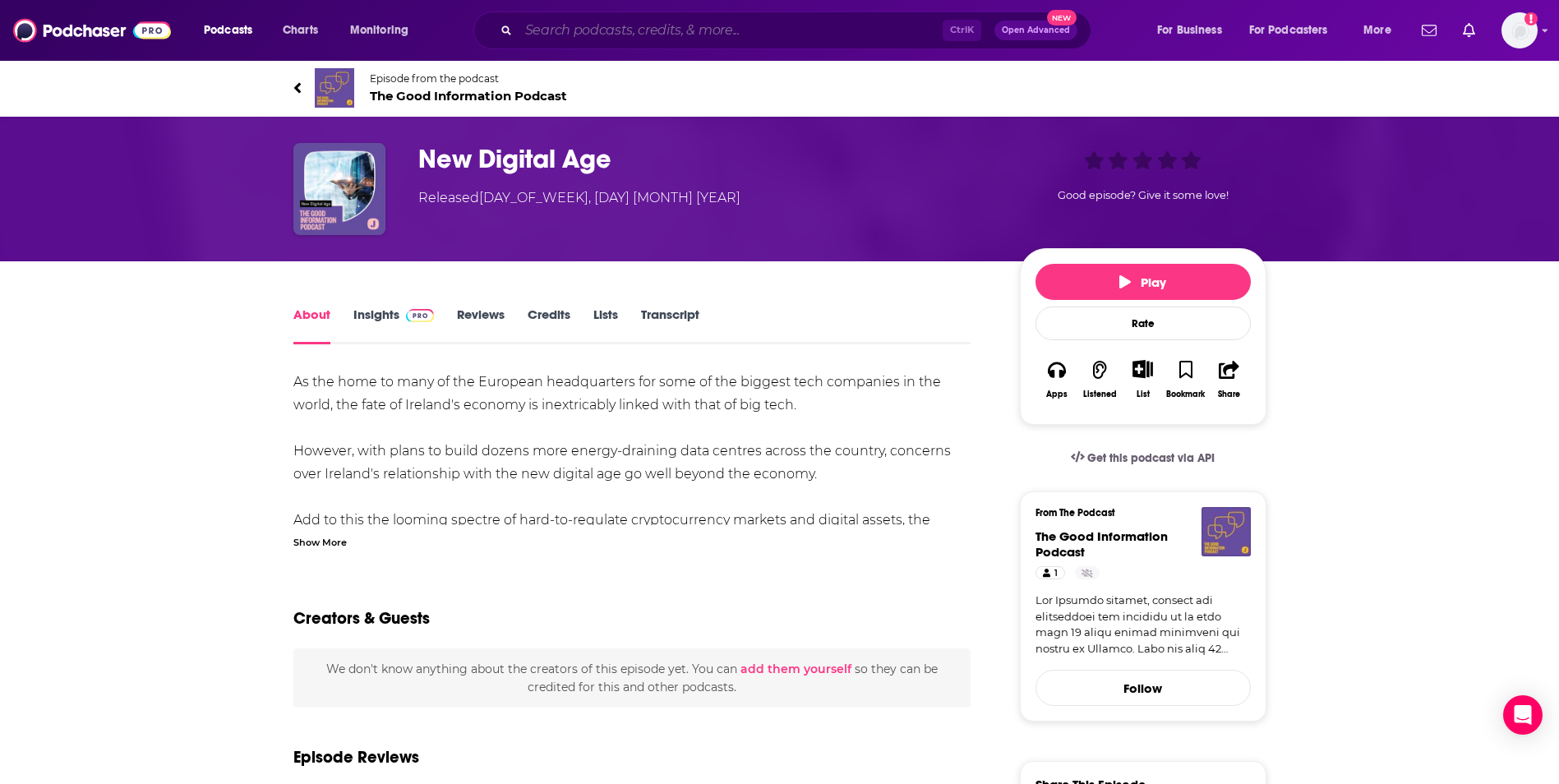 click at bounding box center [731, 30] 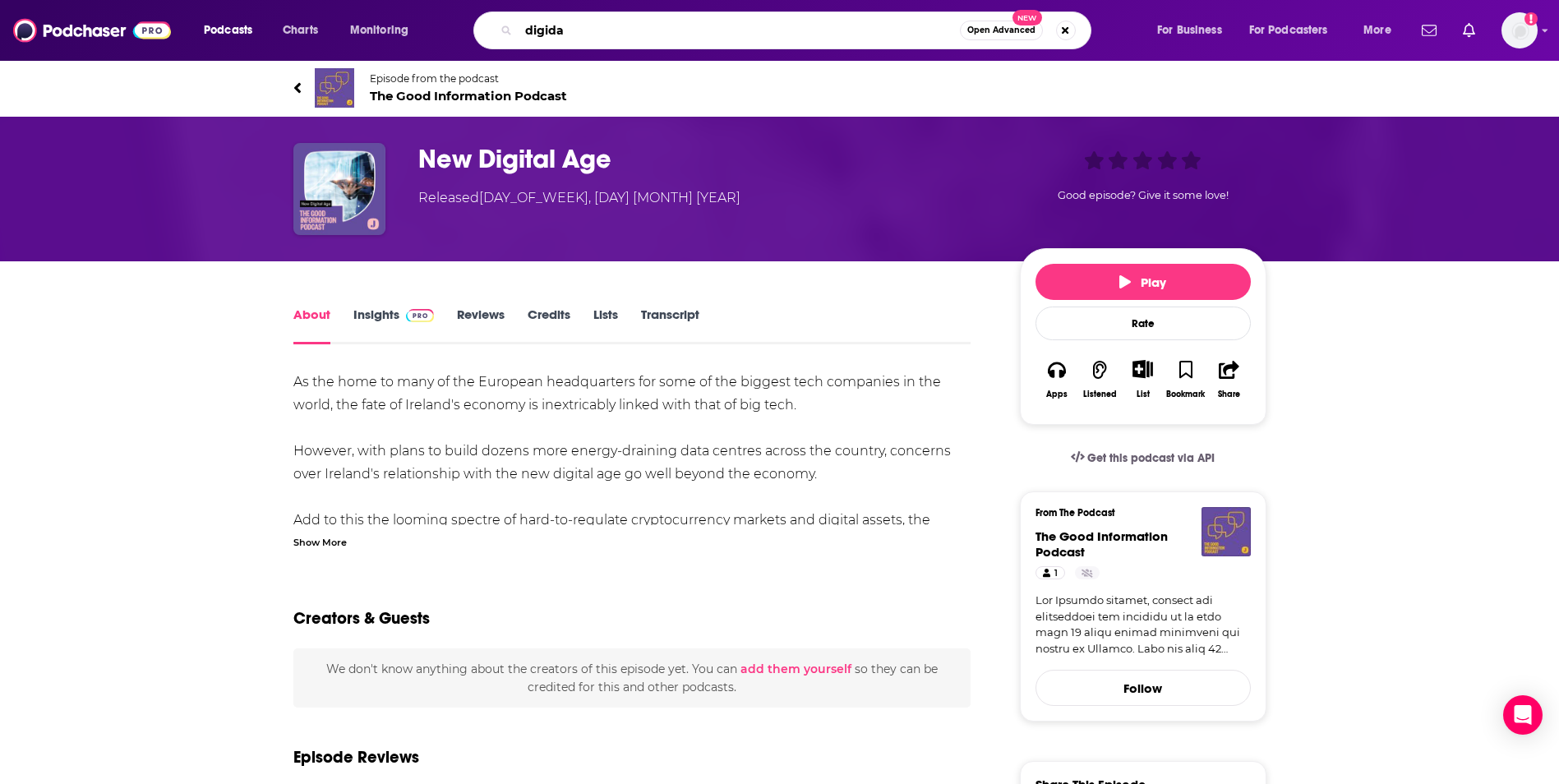 type on "digiday" 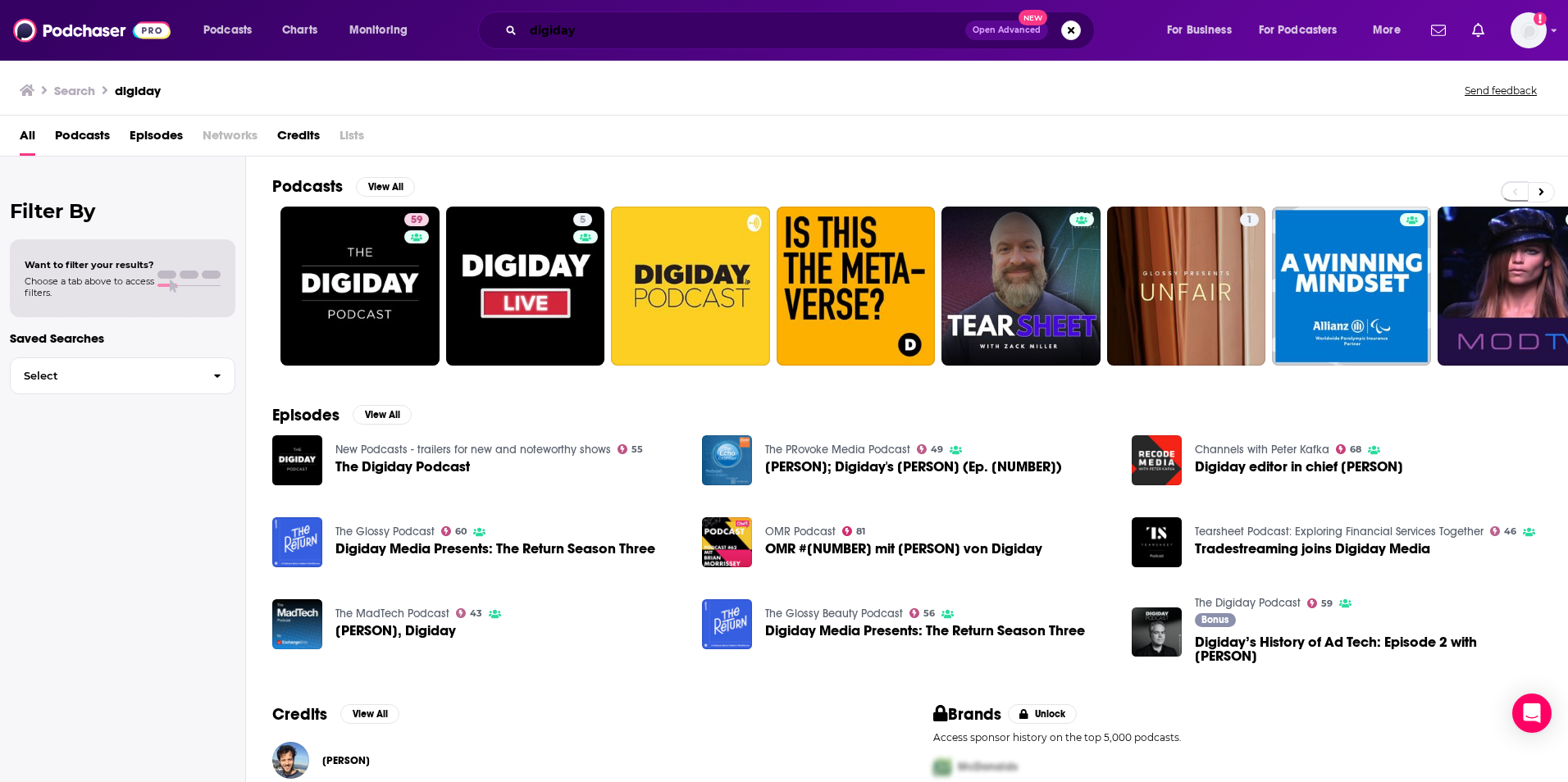 click on "digiday" at bounding box center [744, 30] 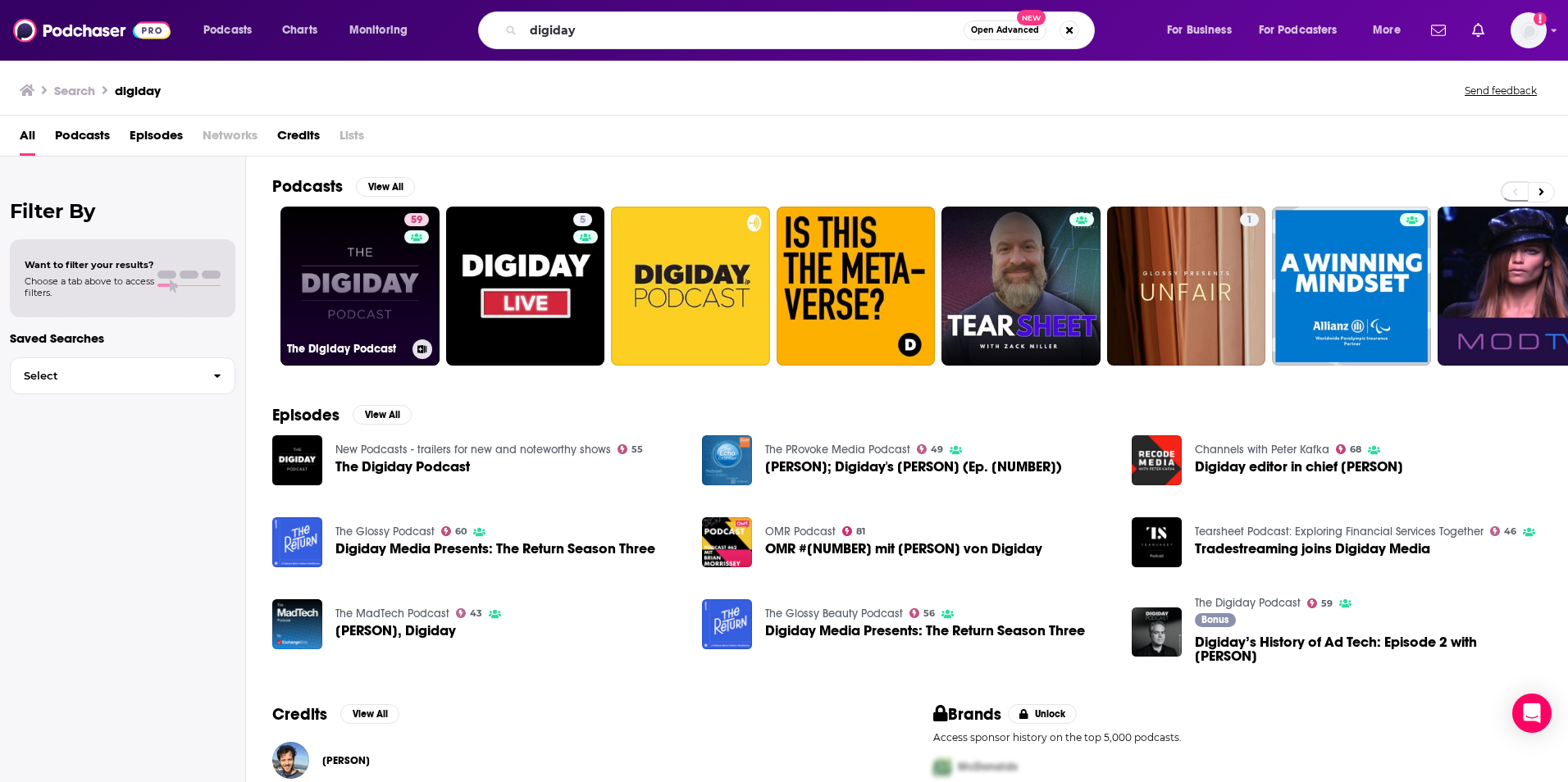 click on "59 The Digiday Podcast" at bounding box center (360, 286) 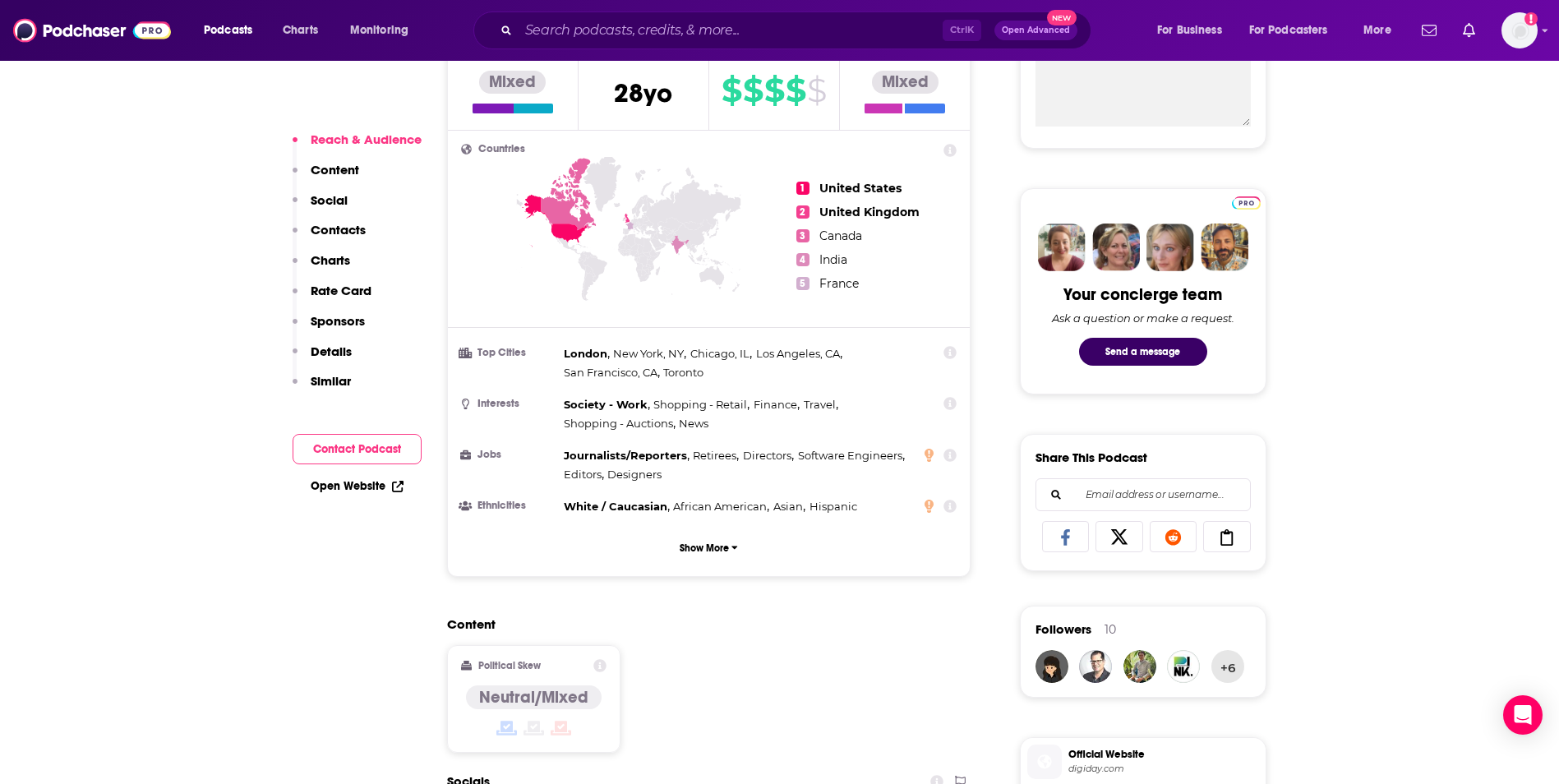 scroll, scrollTop: 904, scrollLeft: 0, axis: vertical 